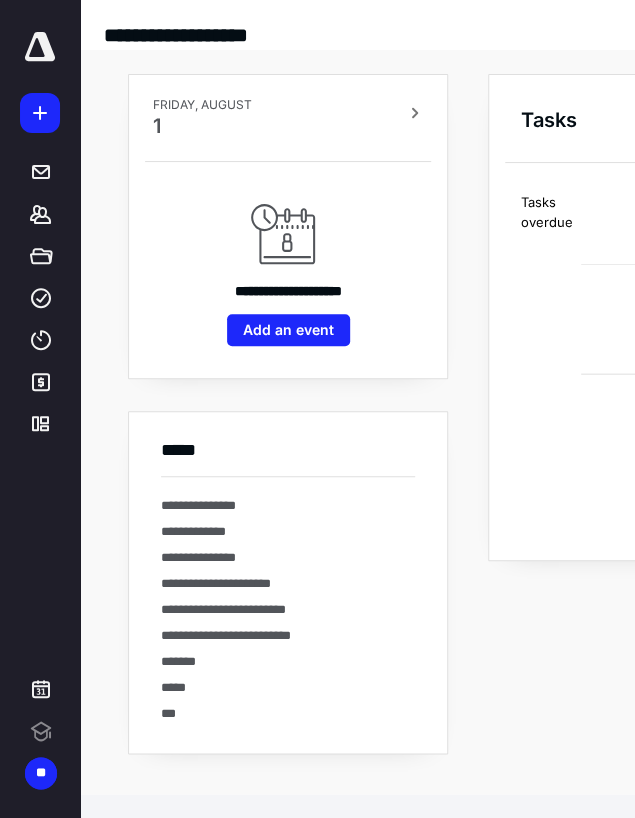 scroll, scrollTop: 0, scrollLeft: 0, axis: both 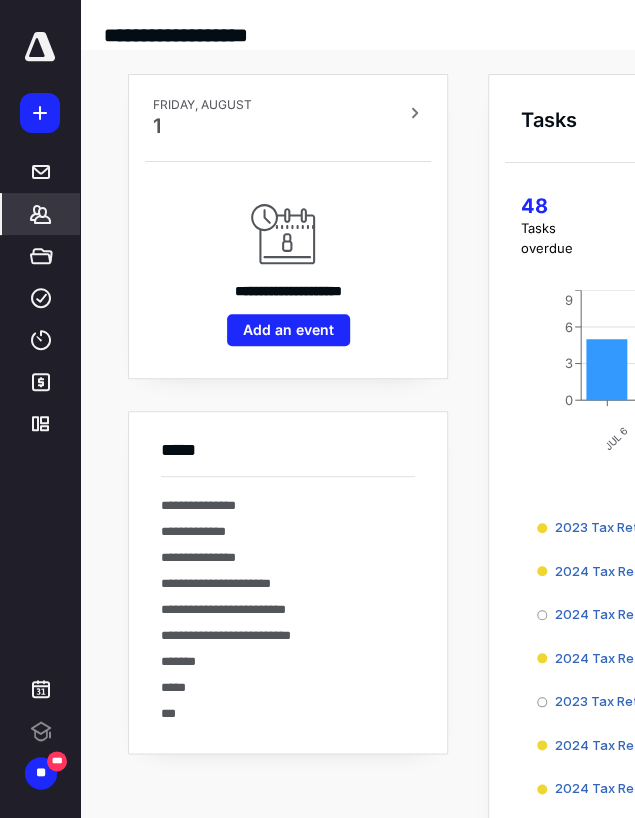 click on "*******" at bounding box center (0, 0) 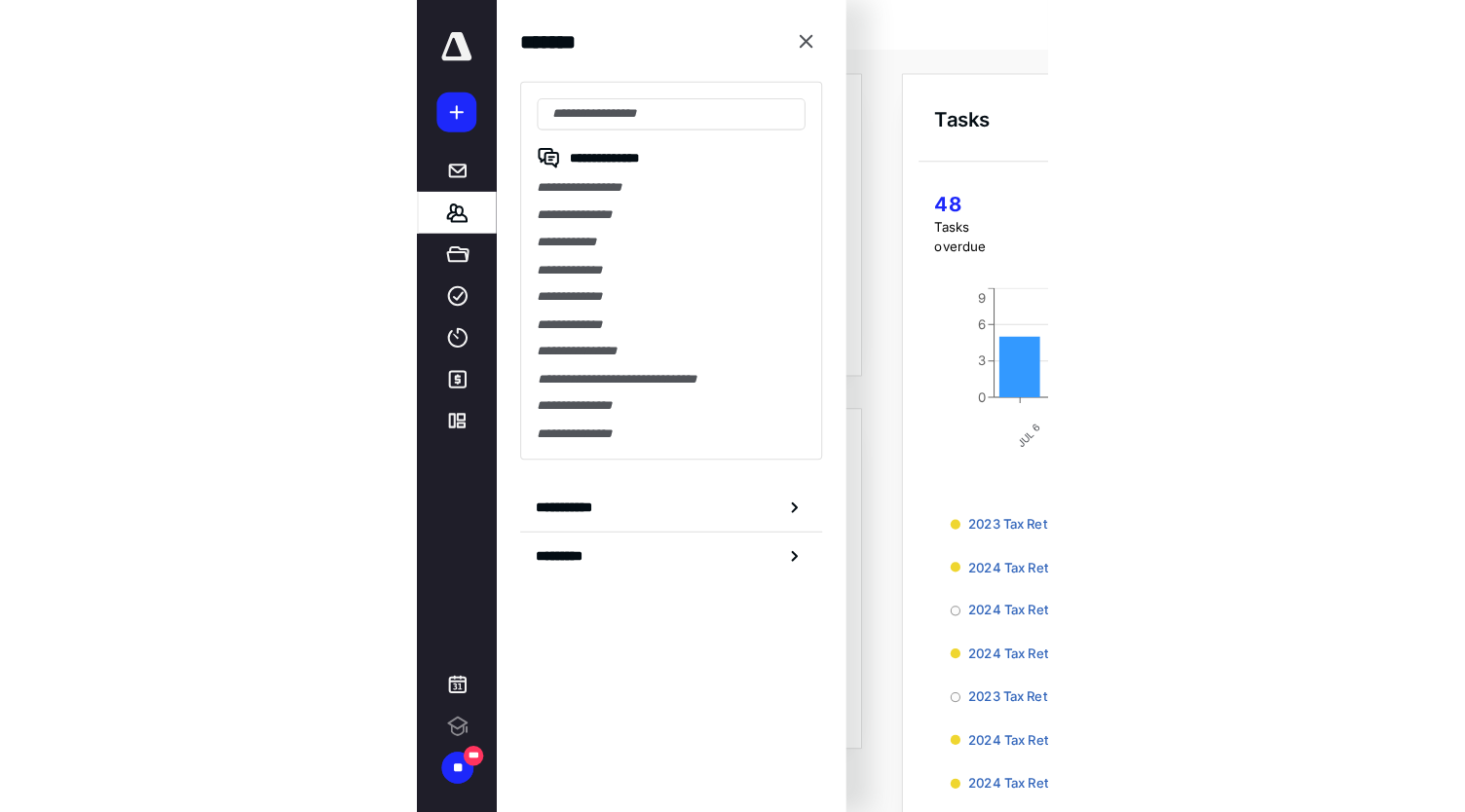 scroll, scrollTop: 0, scrollLeft: 0, axis: both 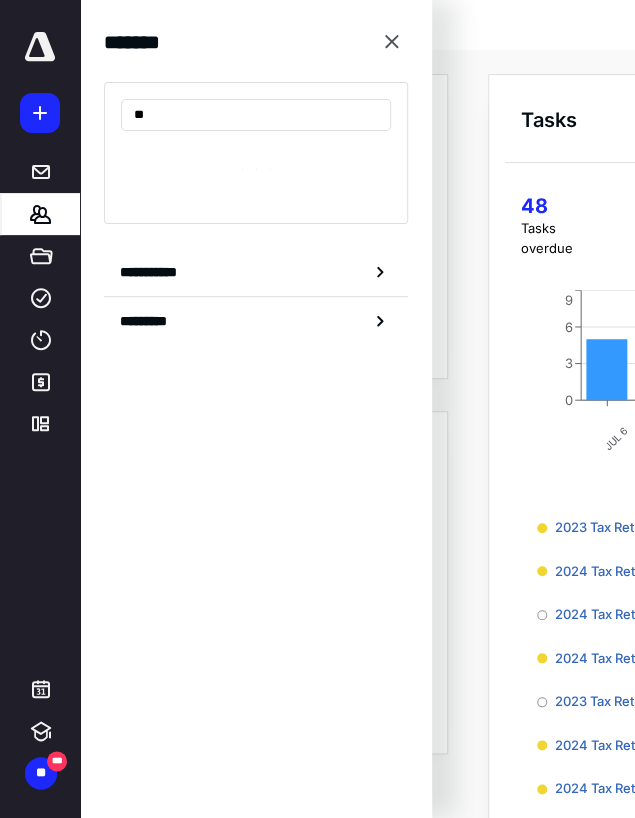 type on "*" 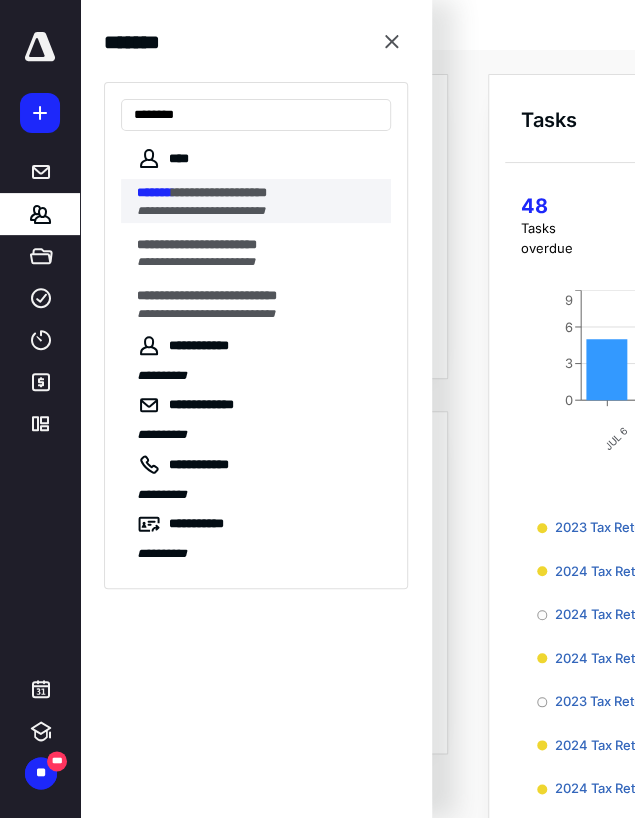 type on "*******" 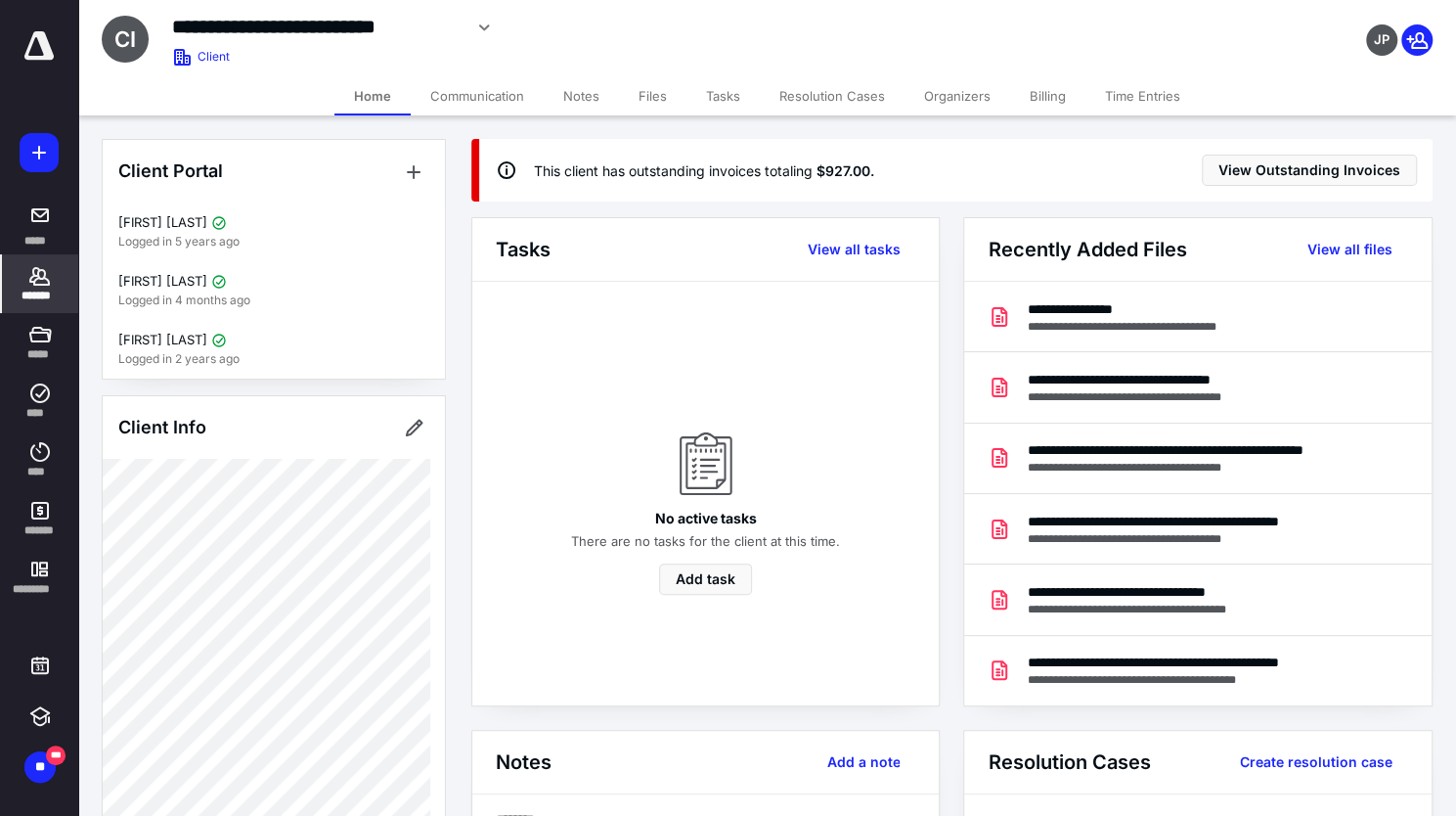 click on "Files" at bounding box center [652, 96] 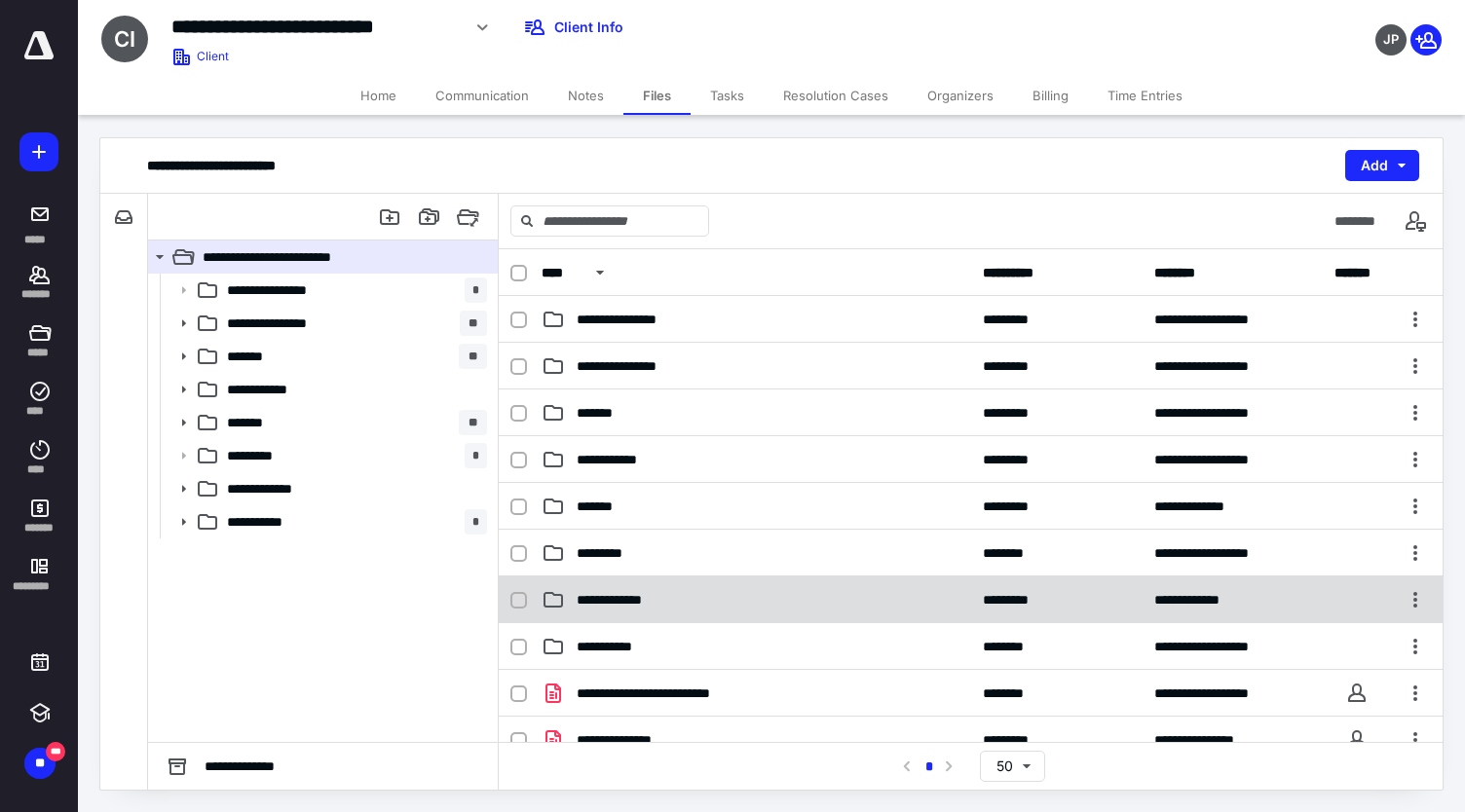 click on "**********" at bounding box center (970, 600) 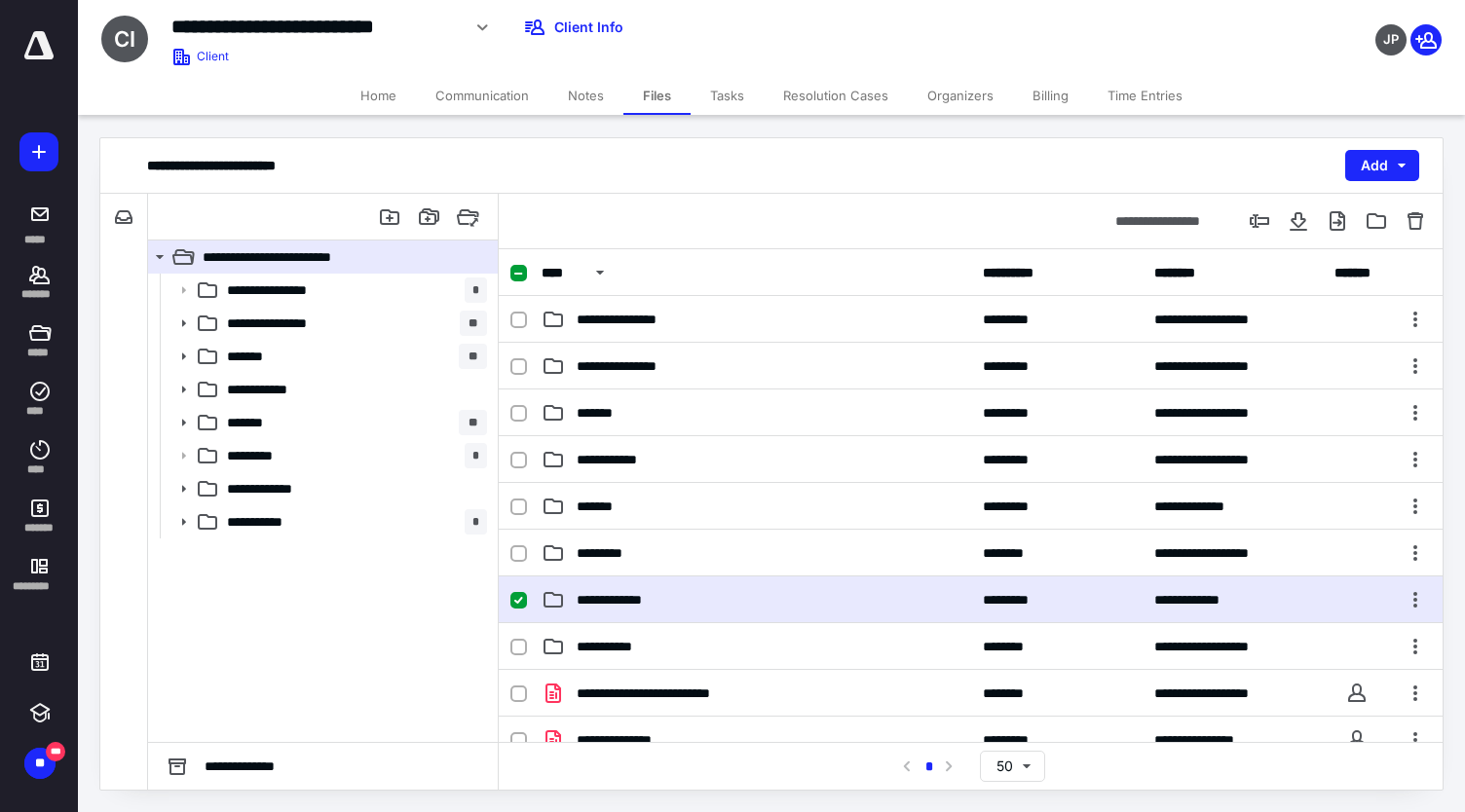 click on "**********" at bounding box center (970, 600) 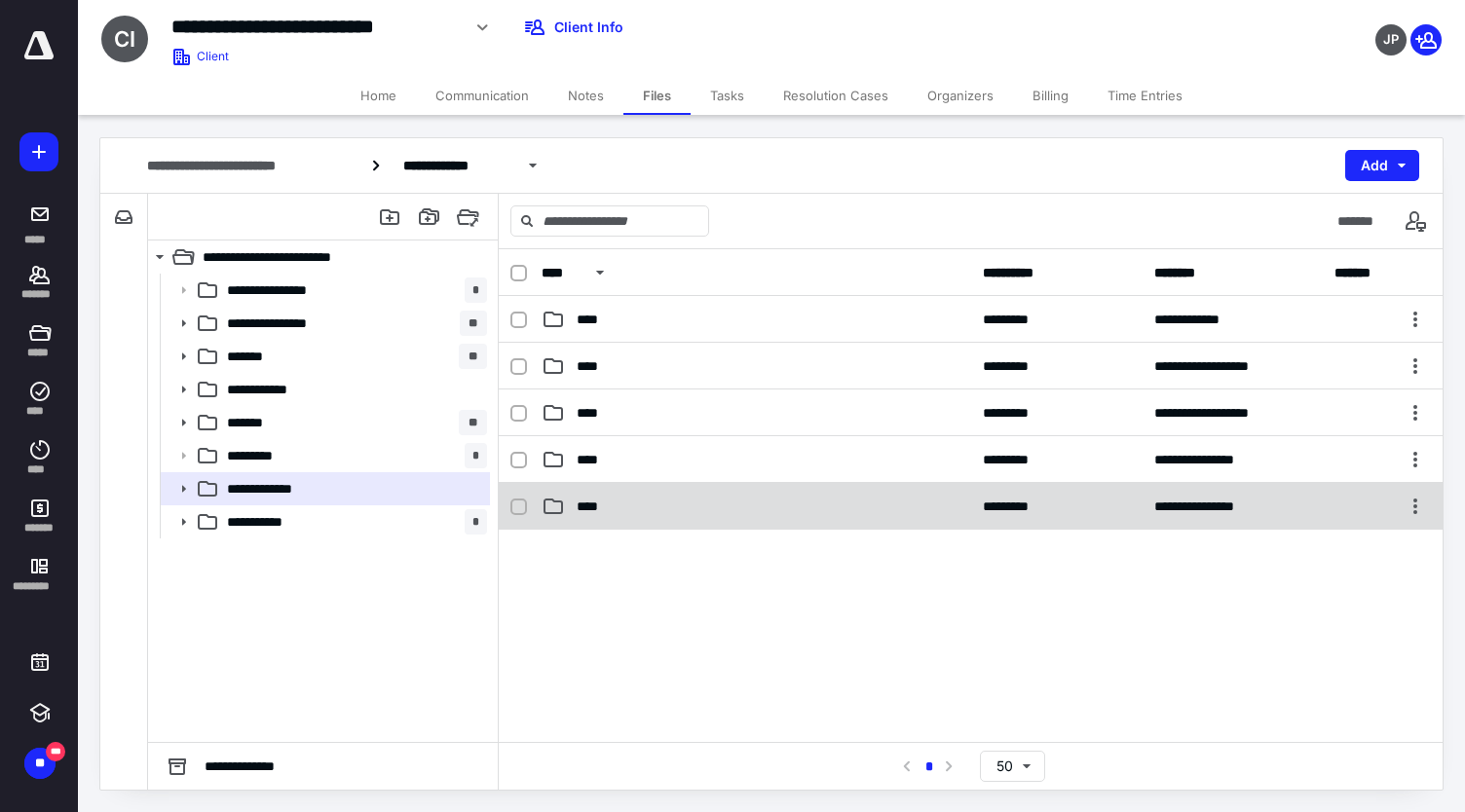 click on "****" at bounding box center [756, 506] 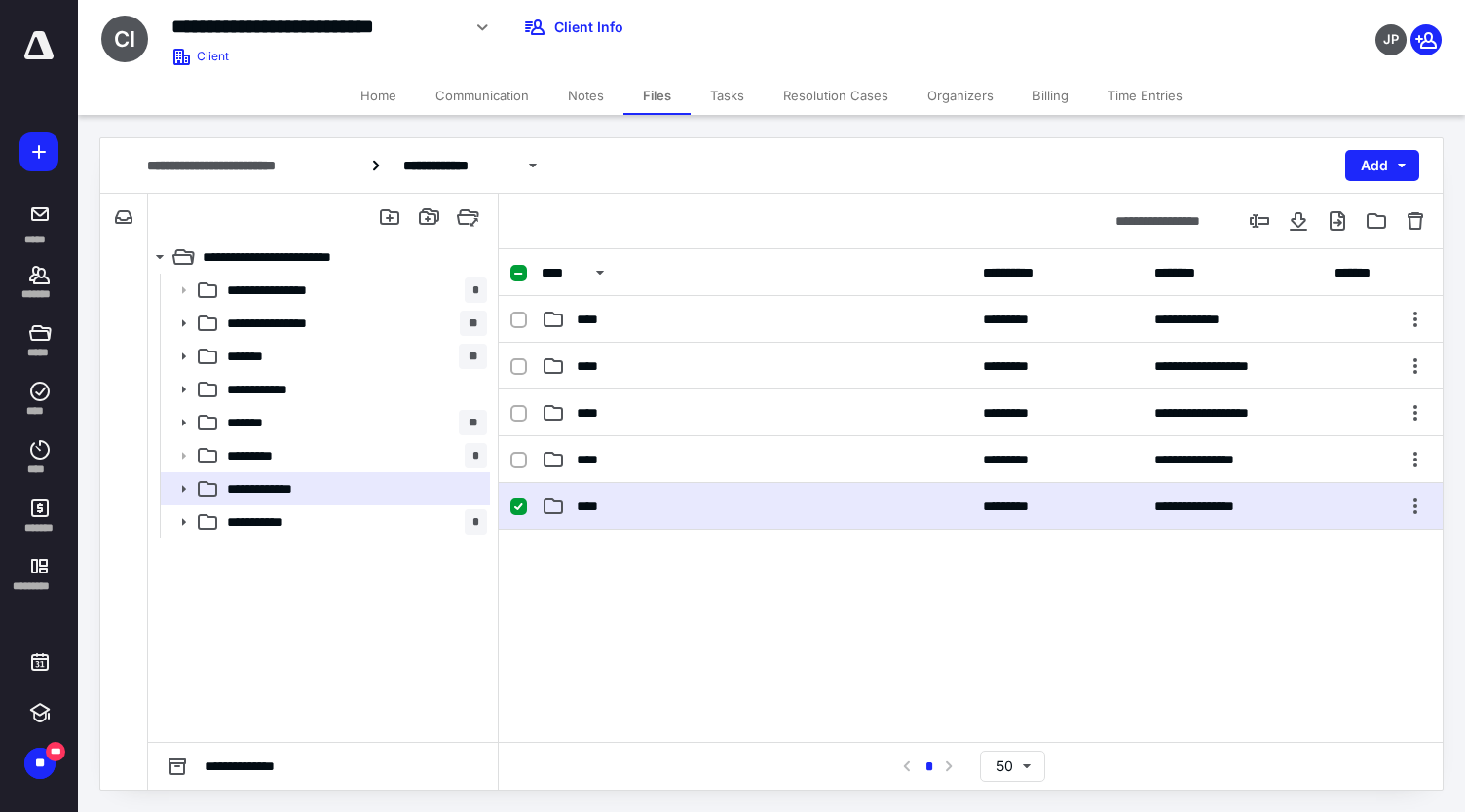 click on "****" at bounding box center (756, 506) 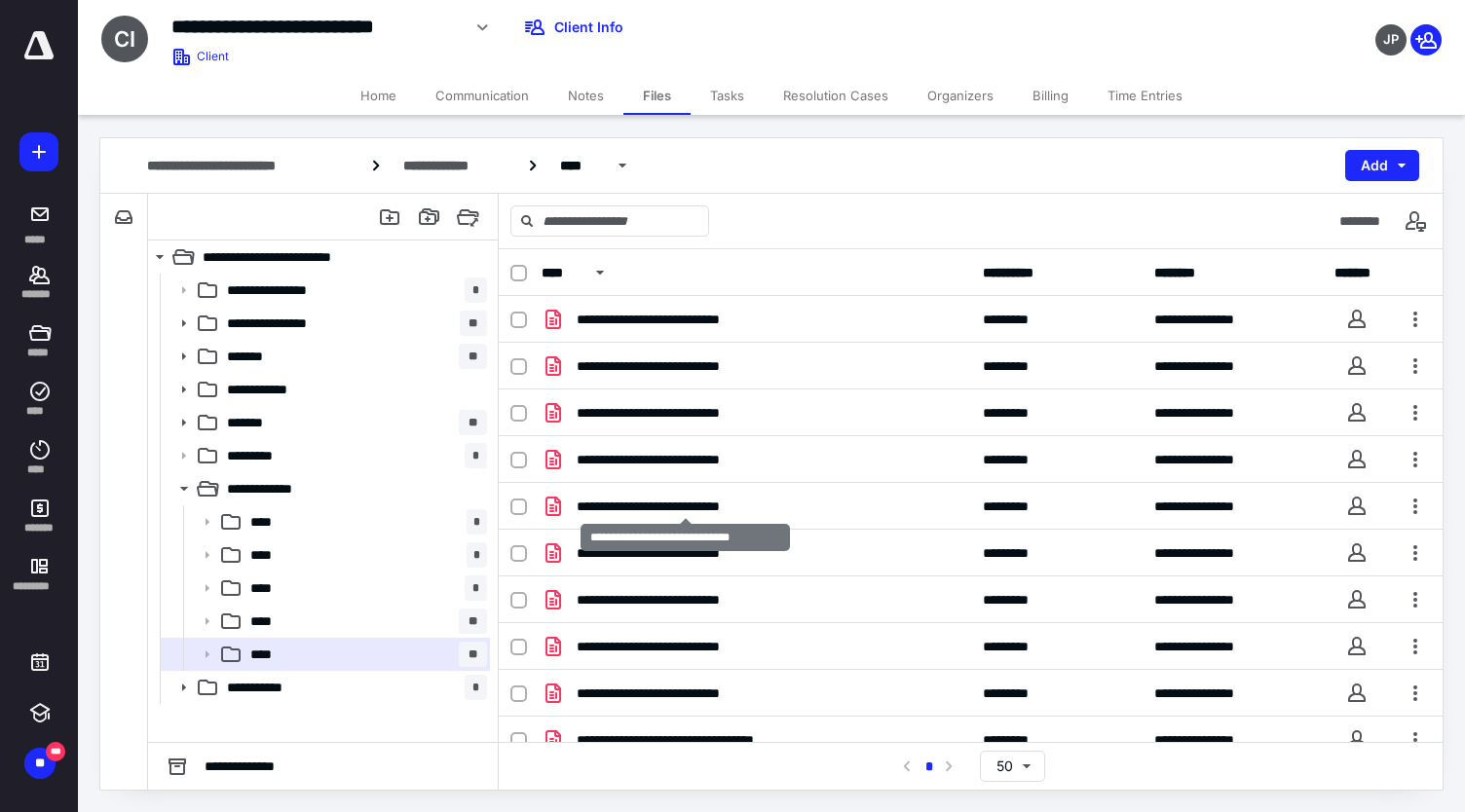 scroll, scrollTop: 295, scrollLeft: 0, axis: vertical 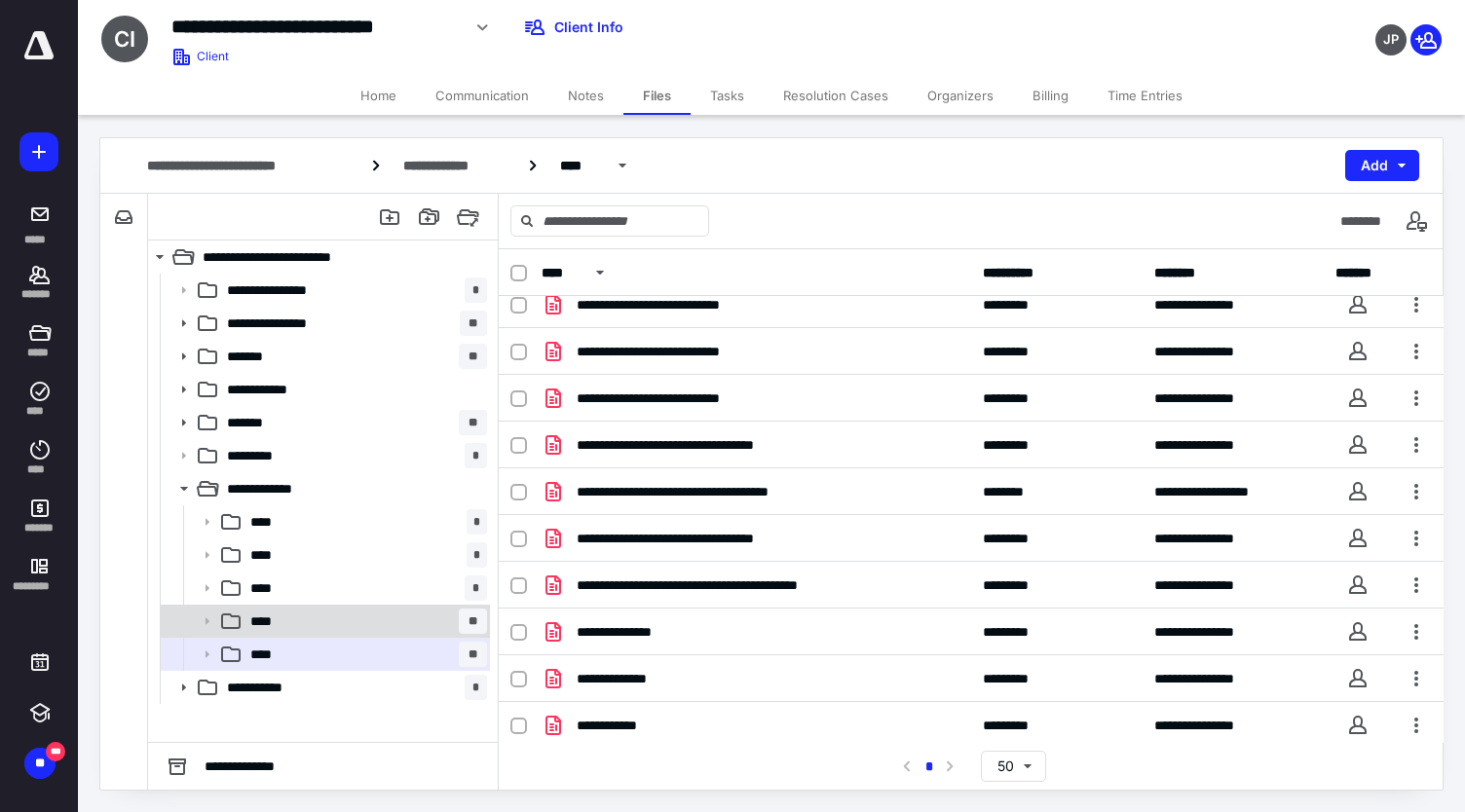 click on "**** **" at bounding box center [364, 621] 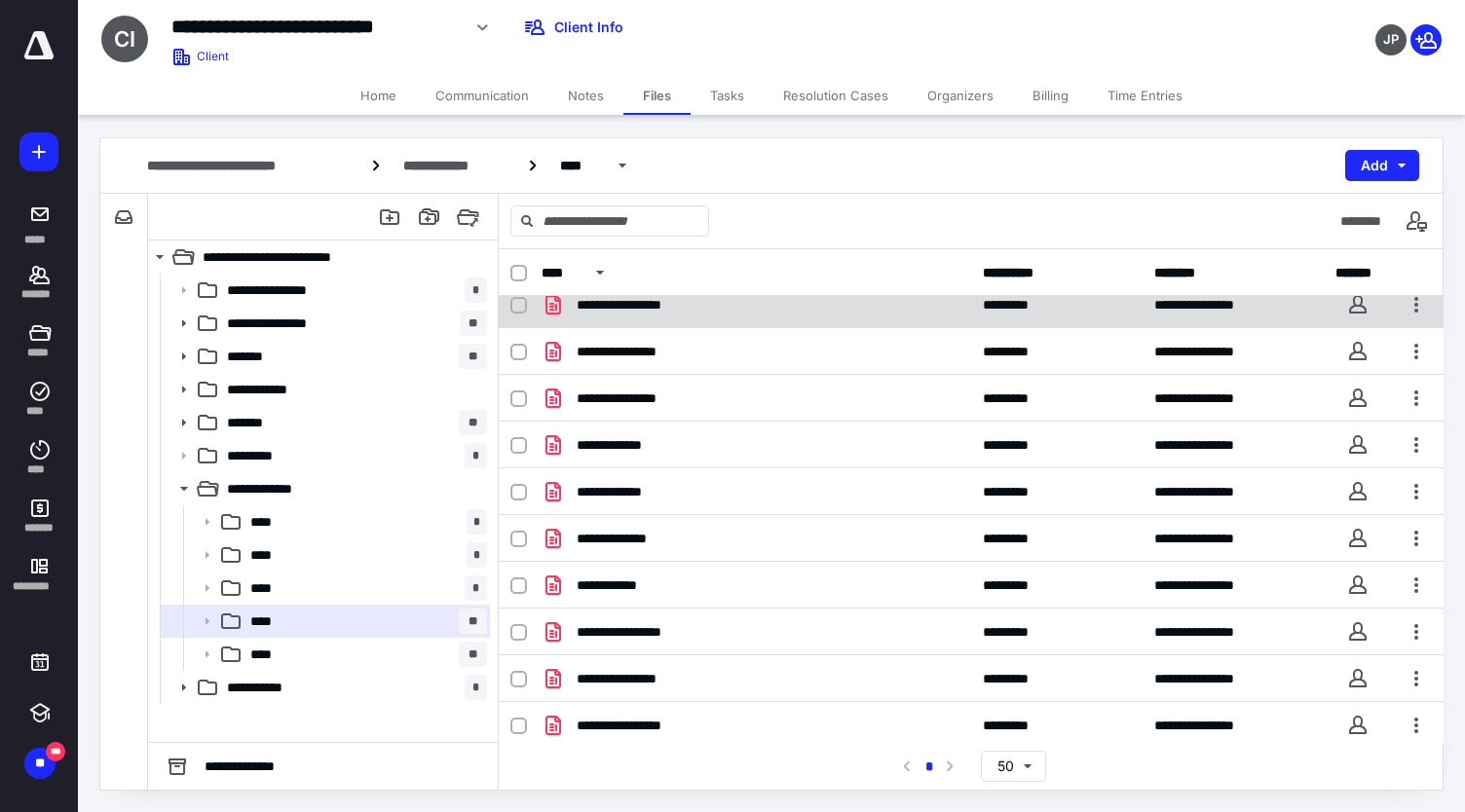 scroll, scrollTop: 109, scrollLeft: 0, axis: vertical 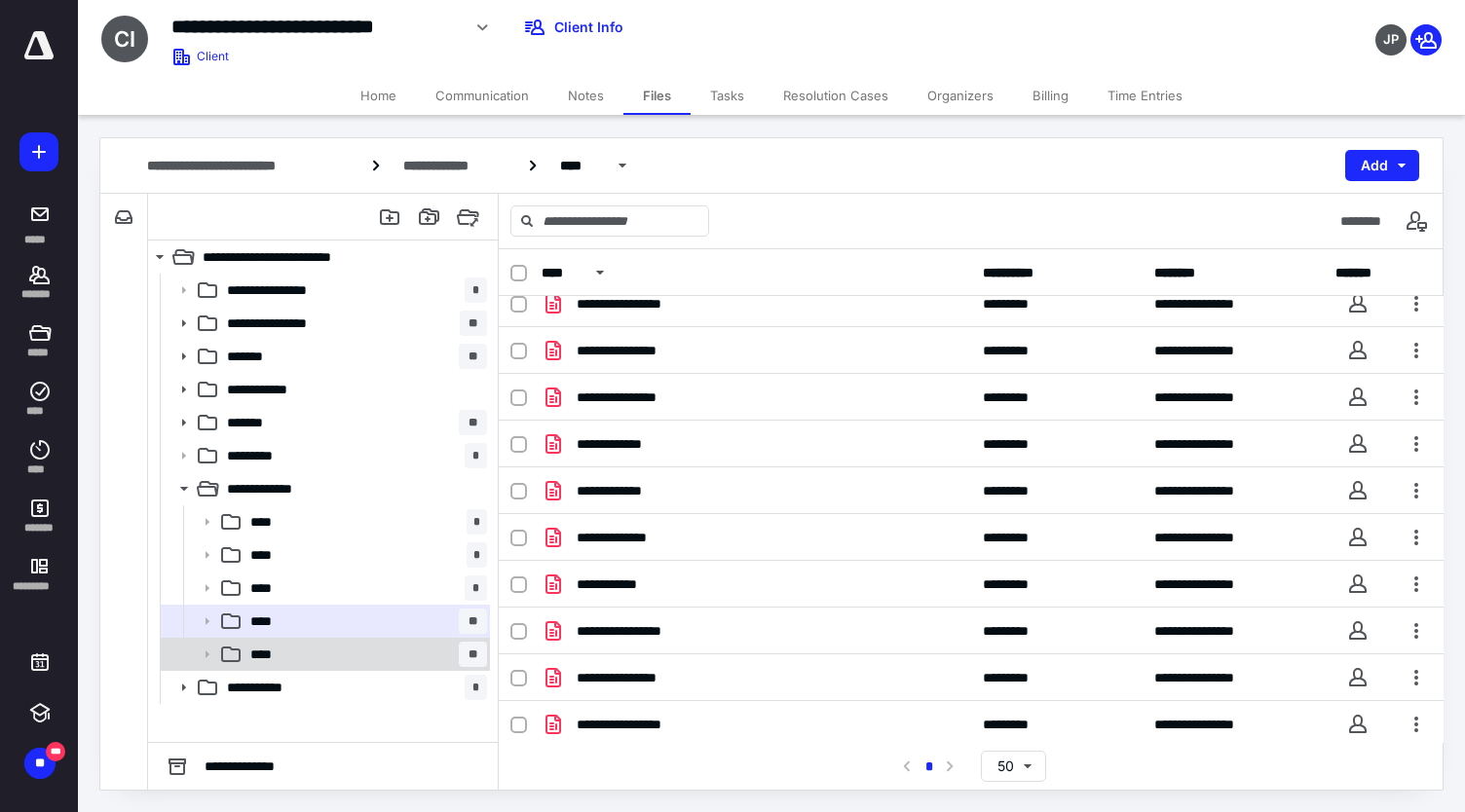 click on "**** **" at bounding box center (364, 654) 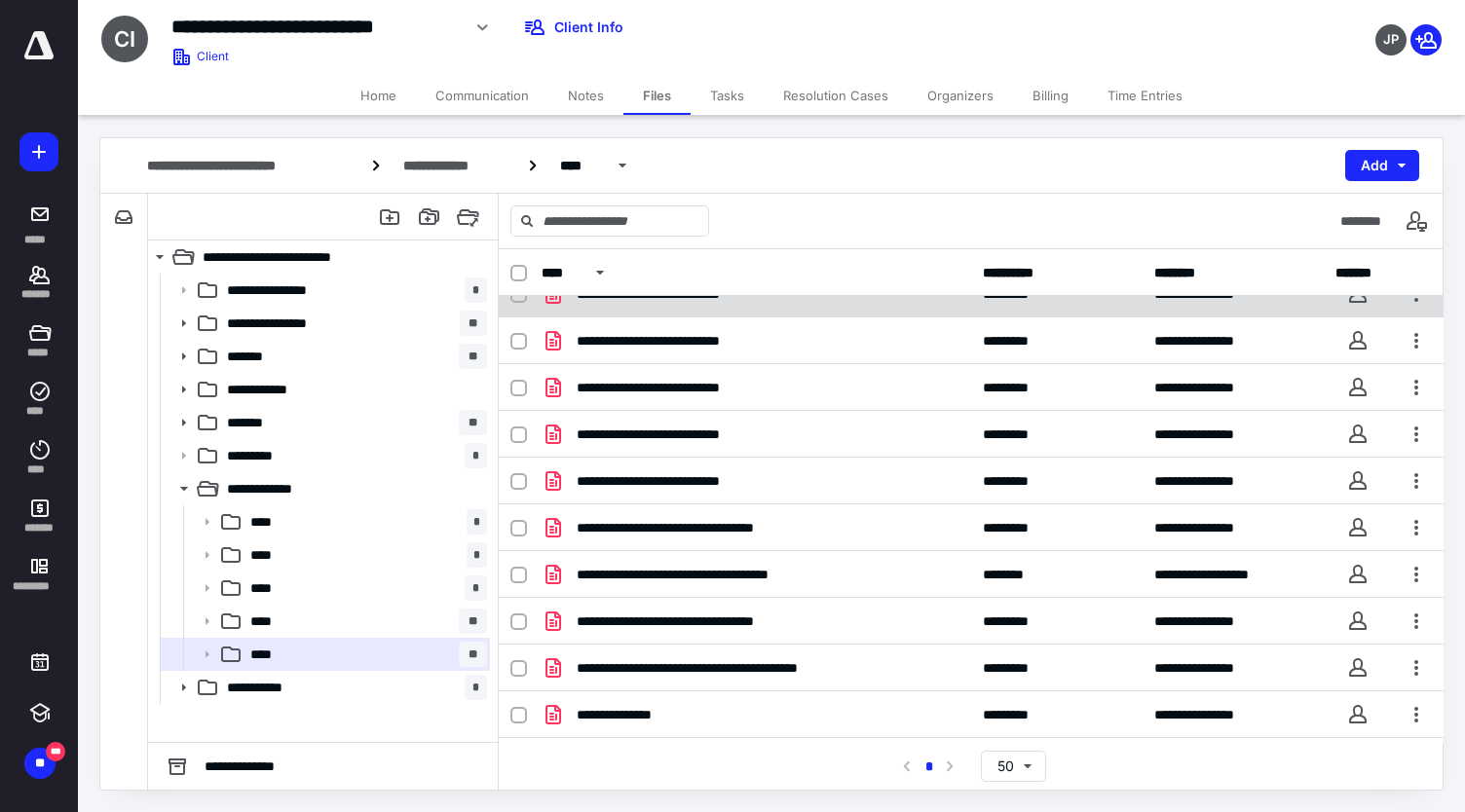 scroll, scrollTop: 211, scrollLeft: 0, axis: vertical 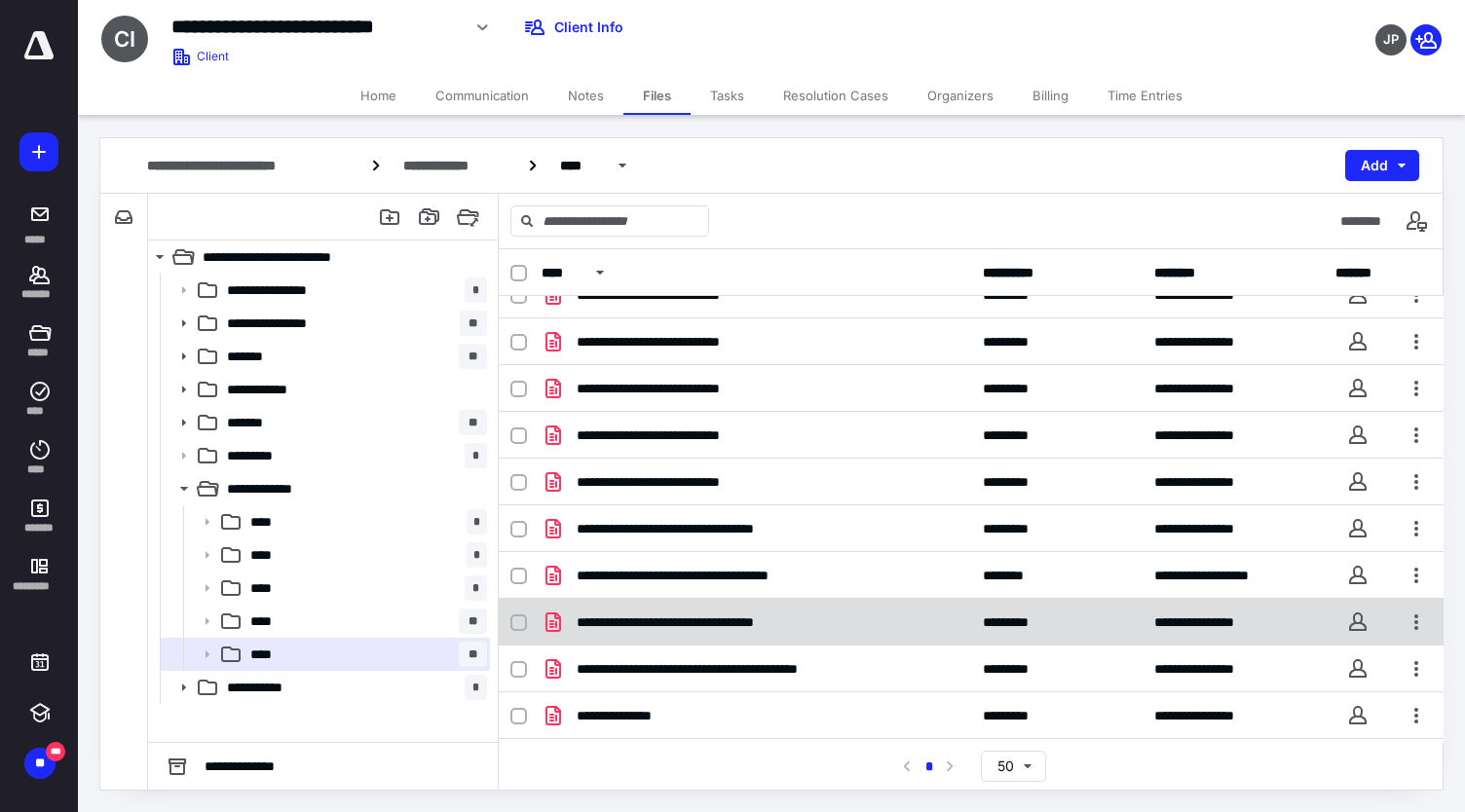 click on "**********" at bounding box center (756, 622) 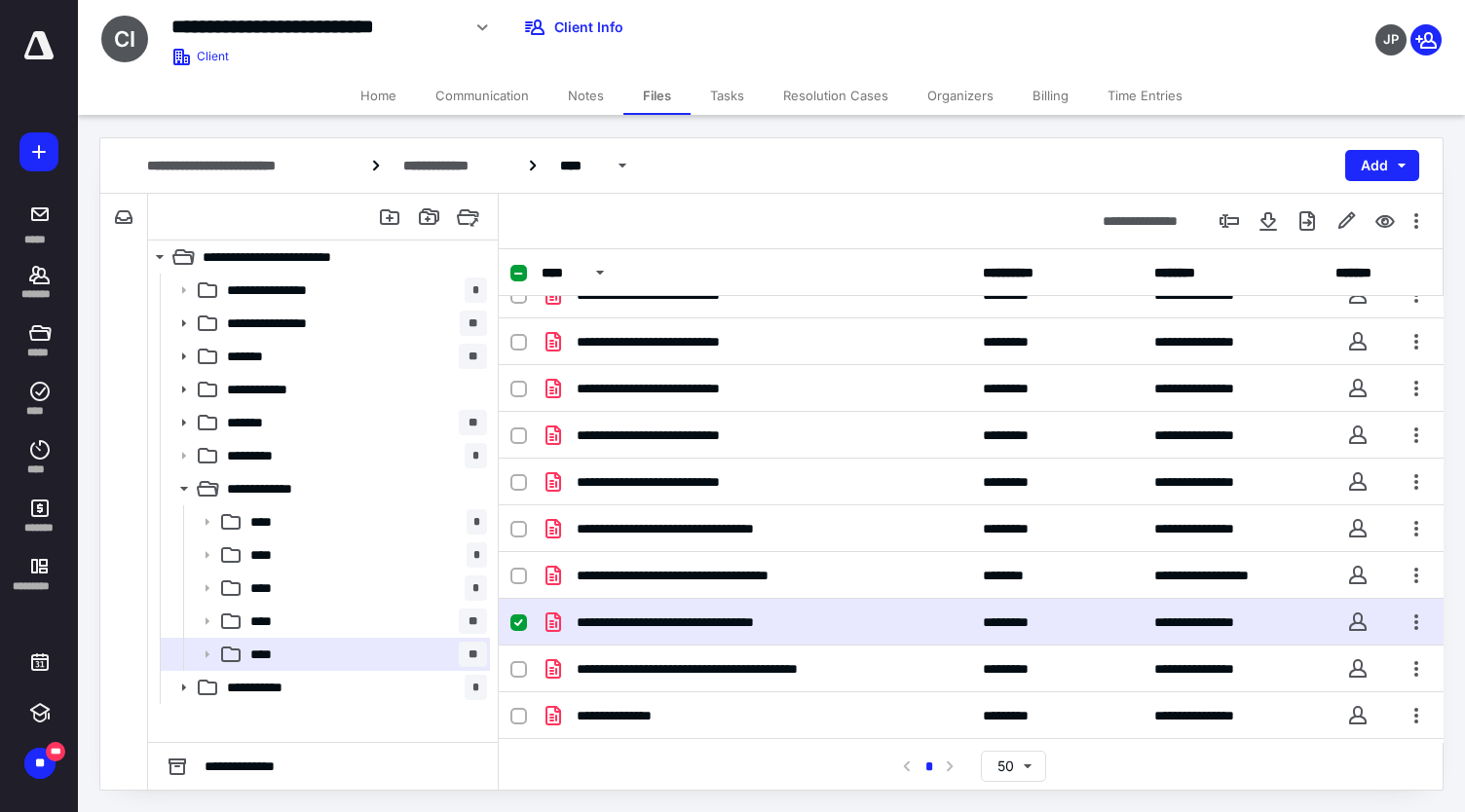 click on "**********" at bounding box center [756, 622] 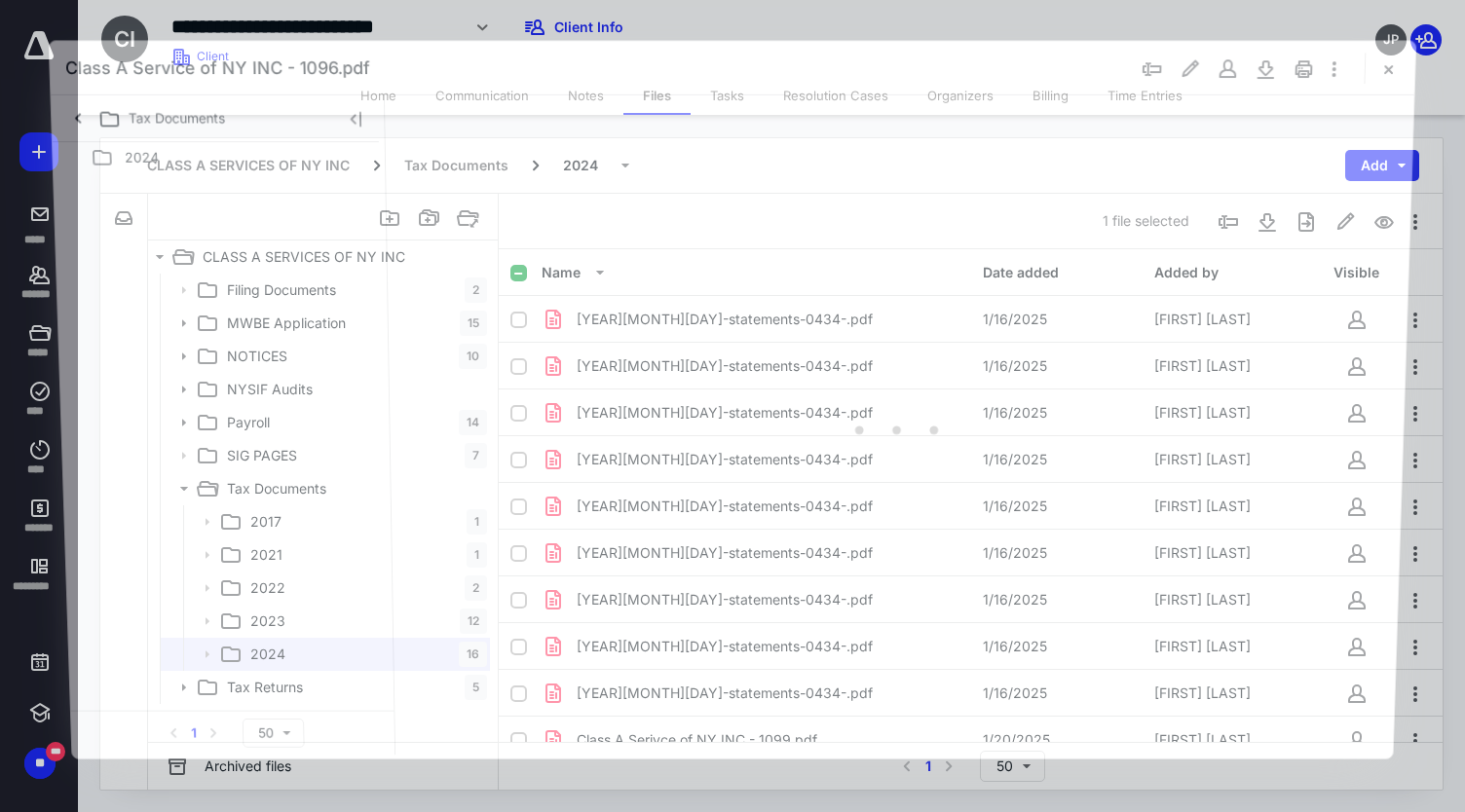 scroll, scrollTop: 211, scrollLeft: 0, axis: vertical 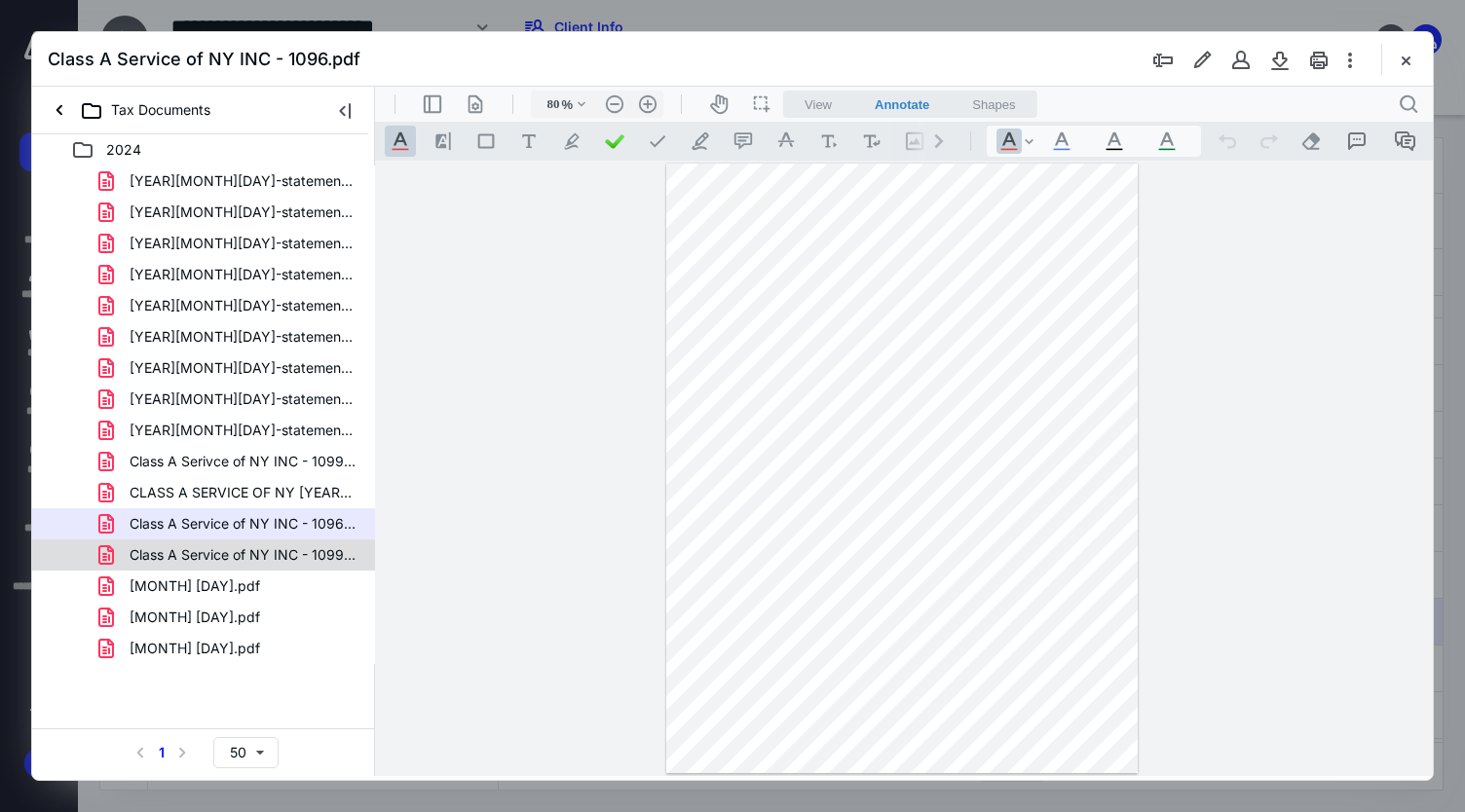 click on "Class A Service of NY INC - 1099 RED COPY.pdf" at bounding box center (243, 555) 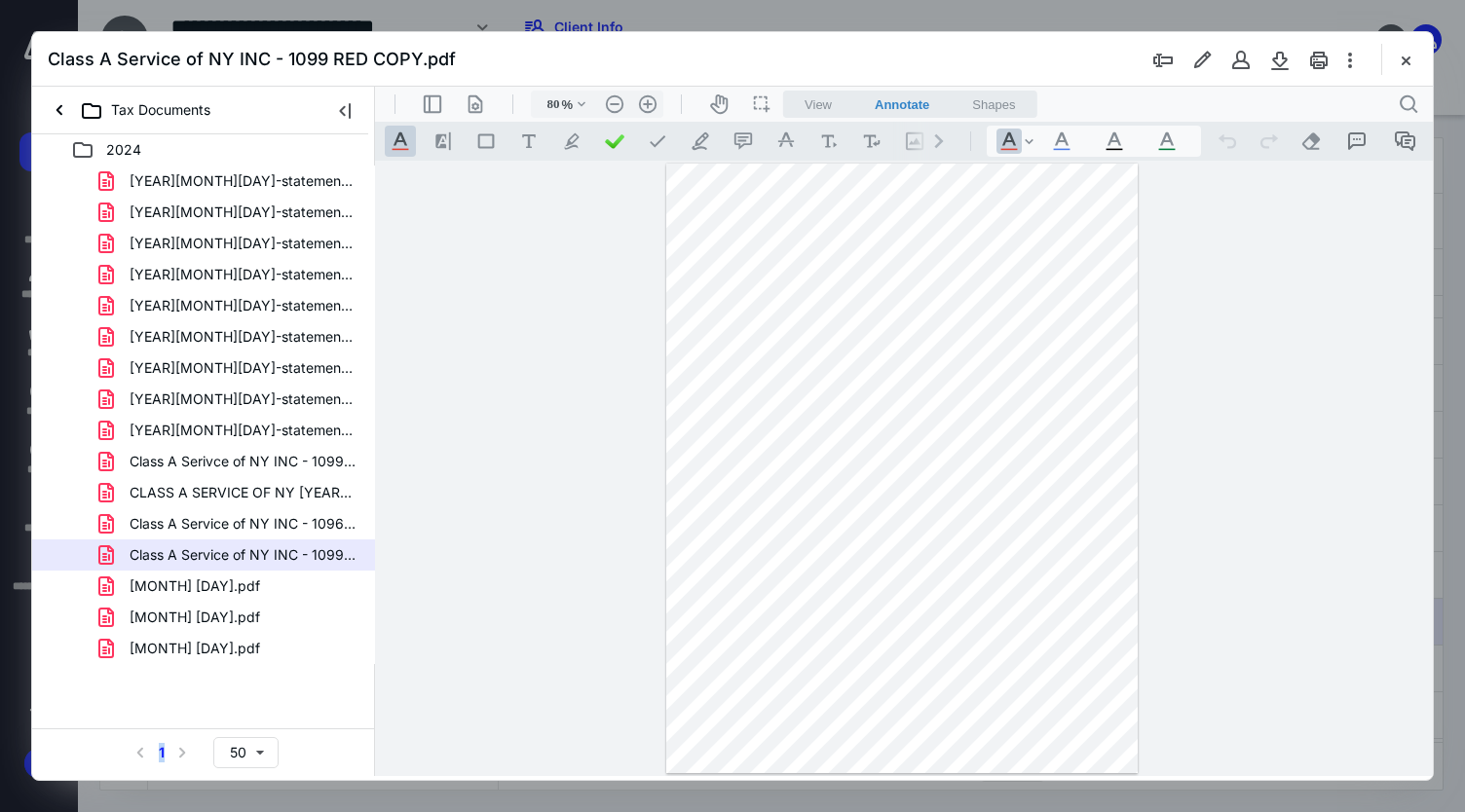 drag, startPoint x: 701, startPoint y: 635, endPoint x: 1051, endPoint y: 451, distance: 395.41877 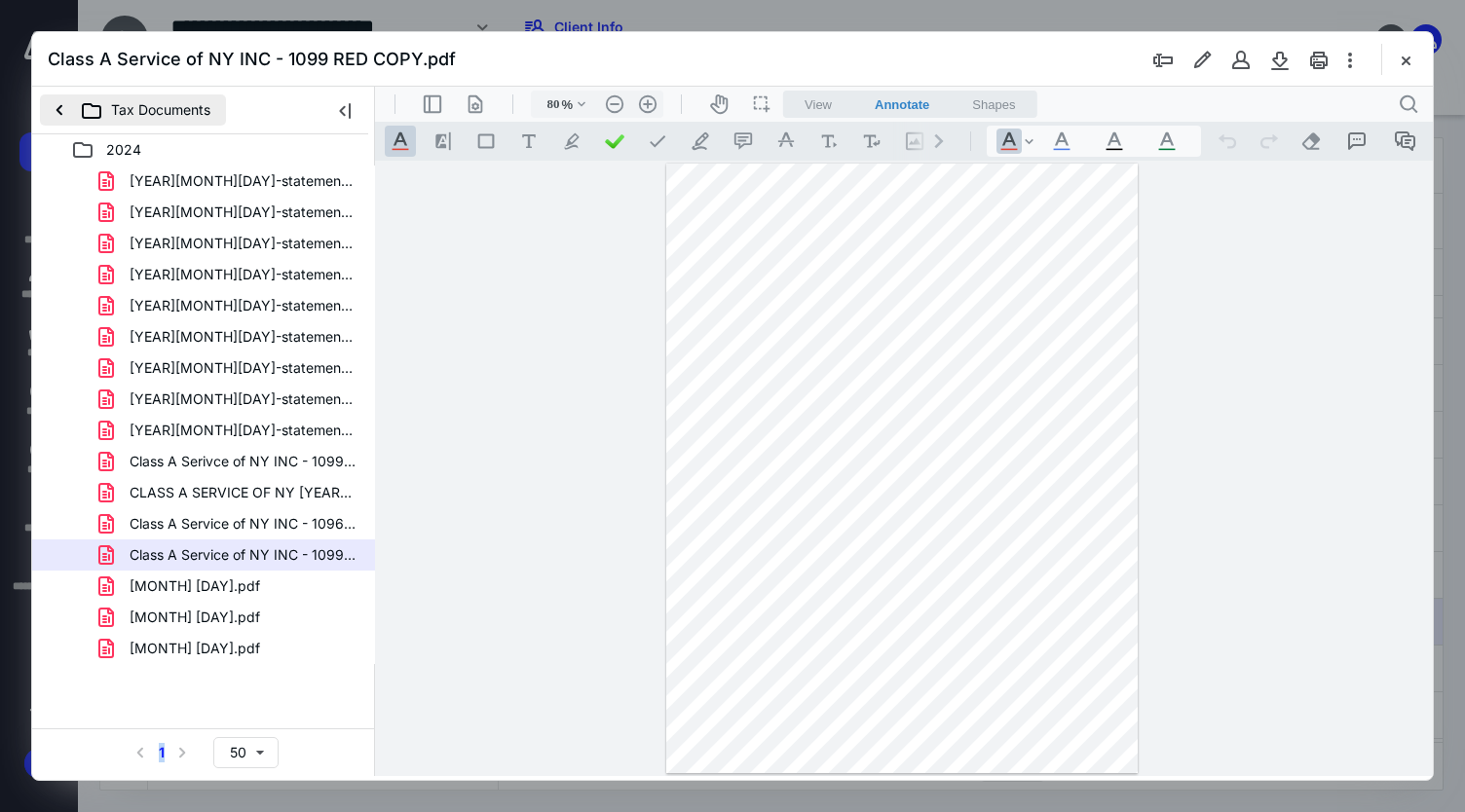 click on "Tax Documents" at bounding box center (132, 110) 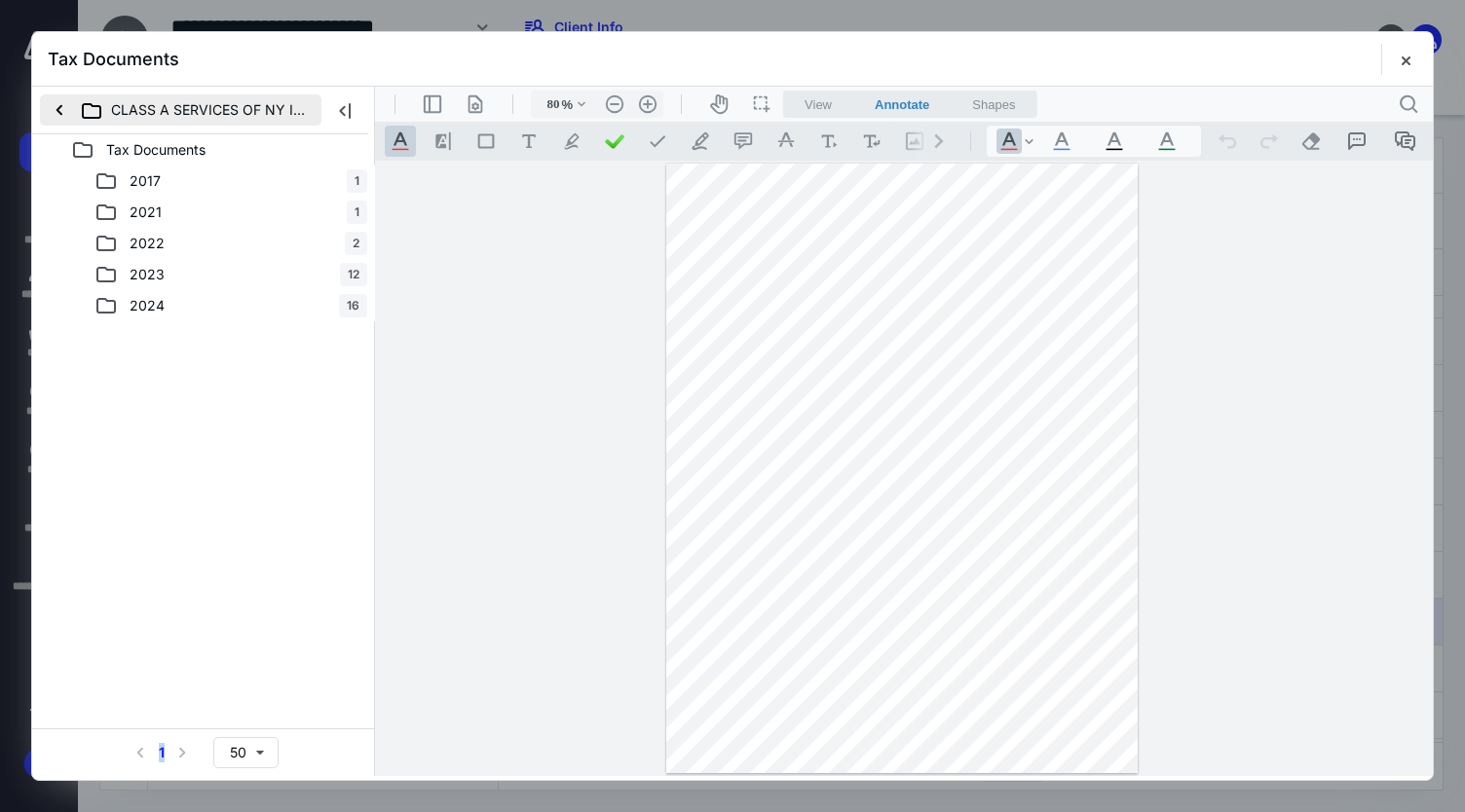 click on "CLASS A SERVICES OF NY INC" at bounding box center [180, 110] 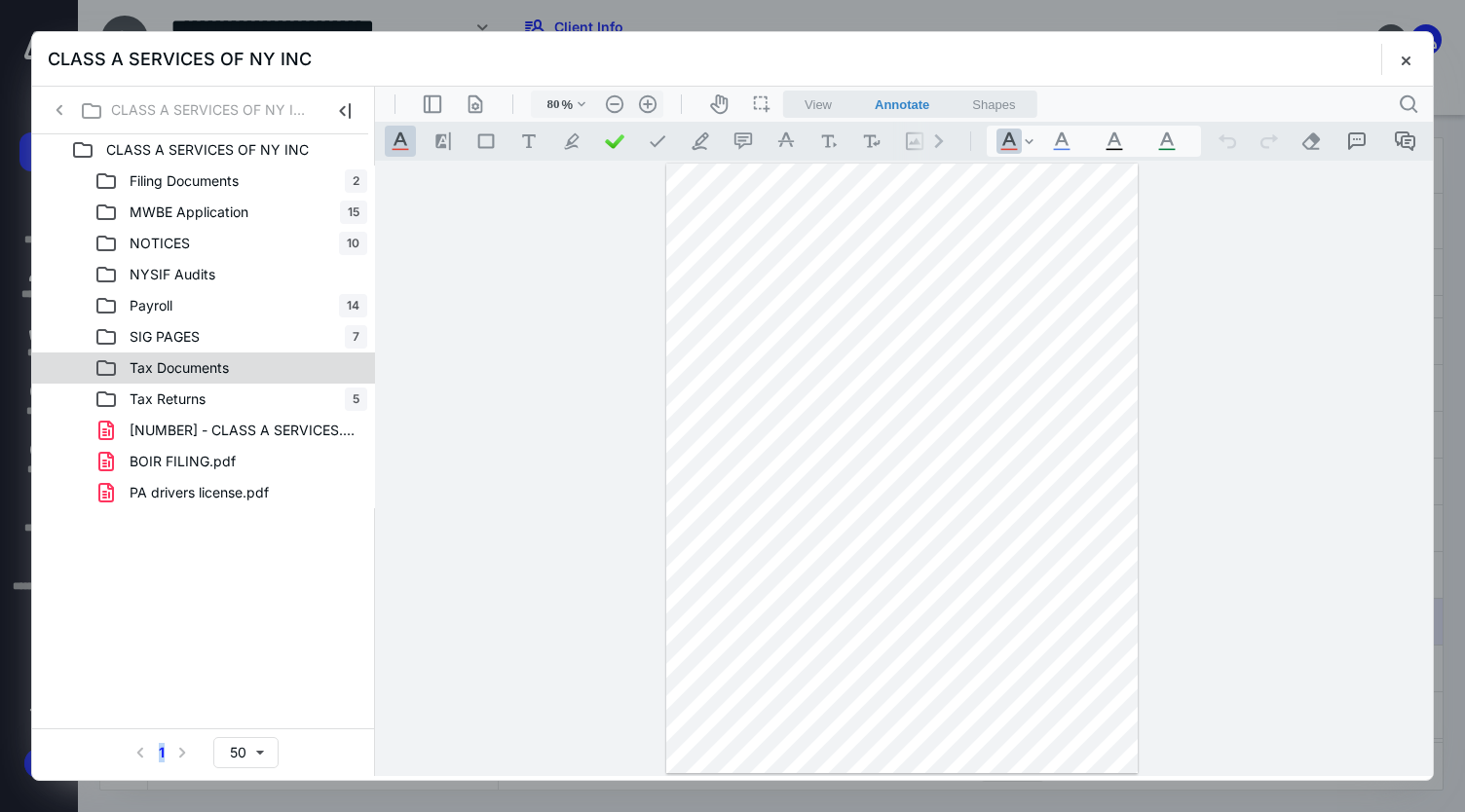 click on "Tax Documents" at bounding box center (179, 368) 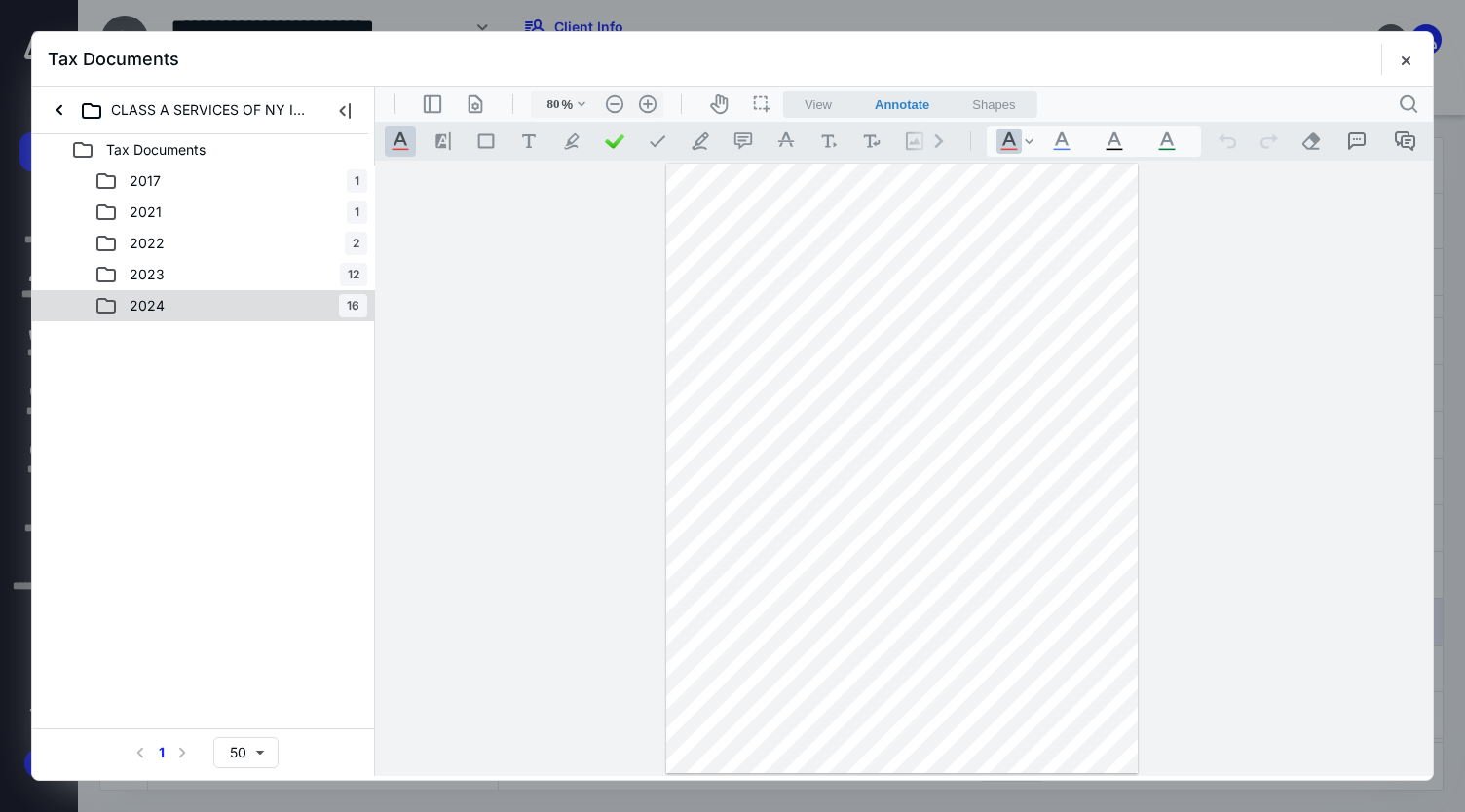 click on "2024 16" at bounding box center (231, 306) 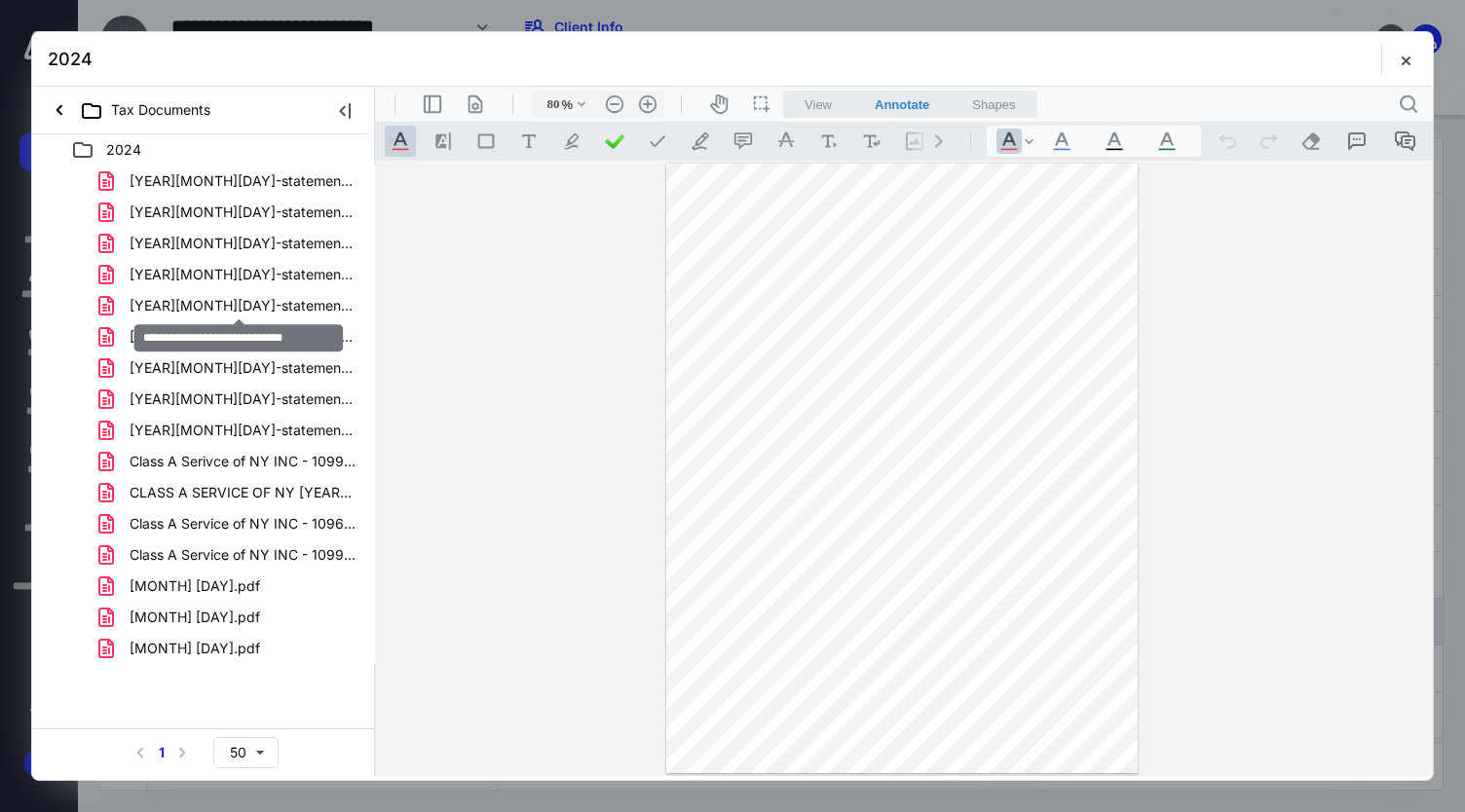 click on "[YEAR][MONTH][DAY]-statements-0434-.pdf" at bounding box center [243, 306] 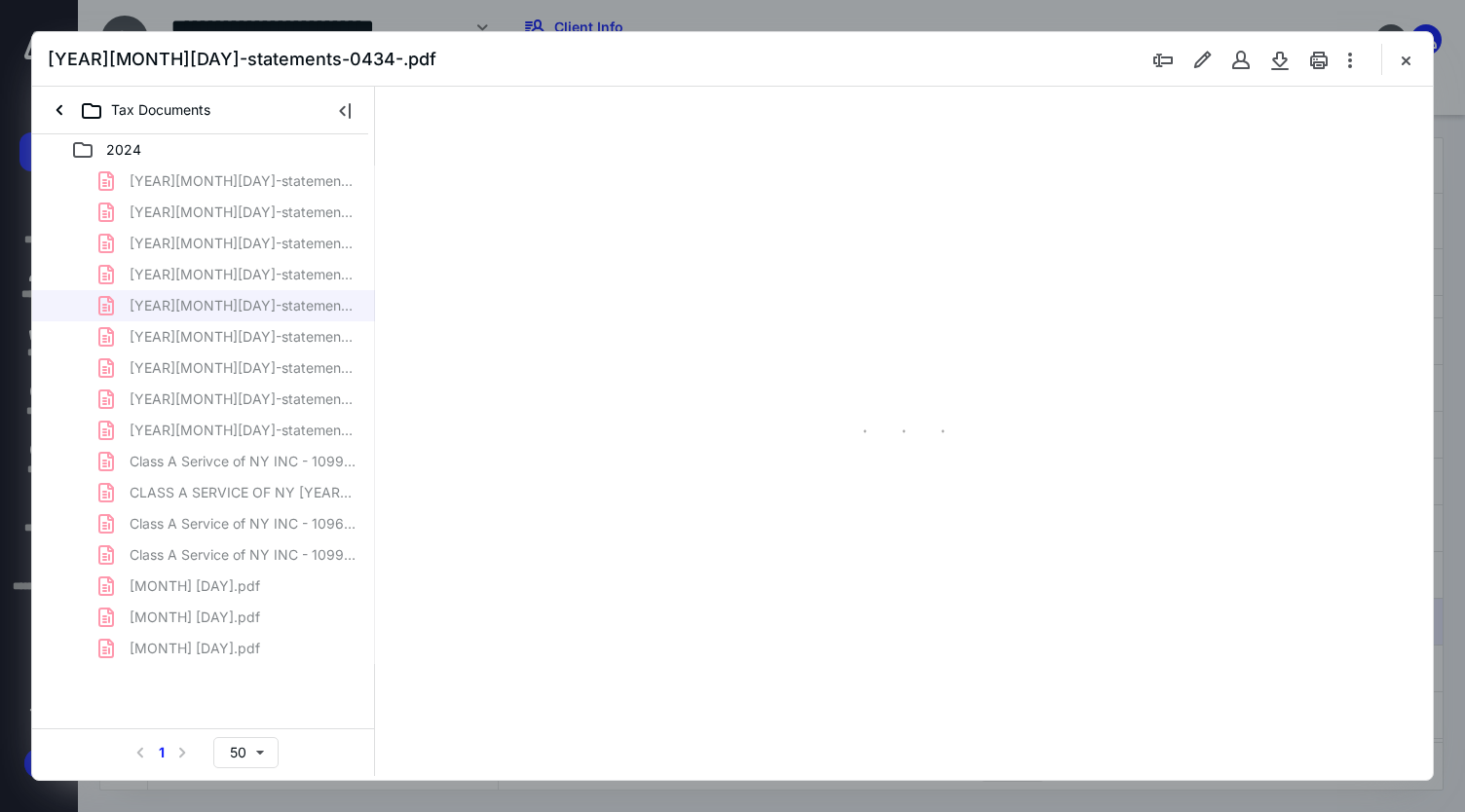 type on "80" 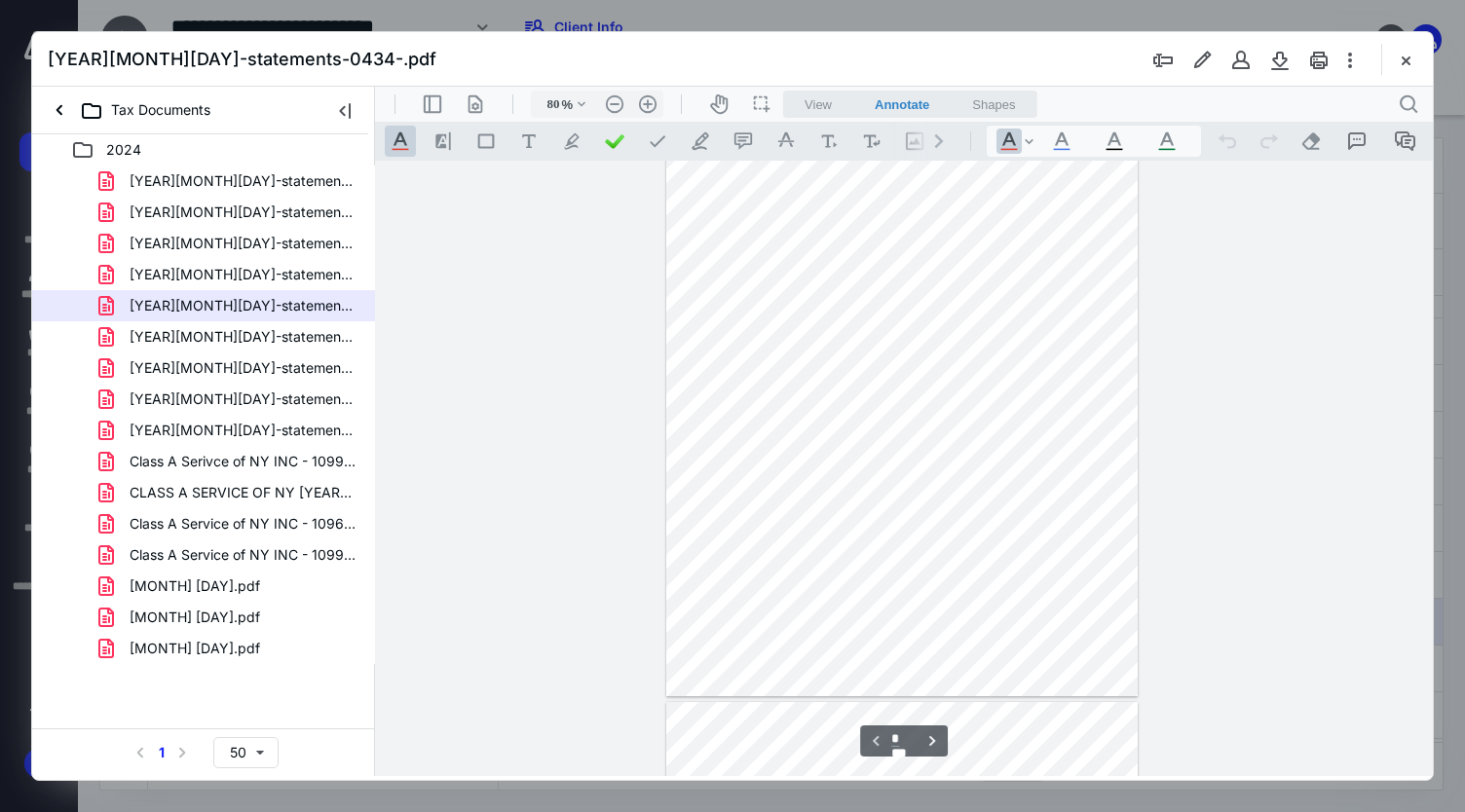 scroll, scrollTop: 0, scrollLeft: 0, axis: both 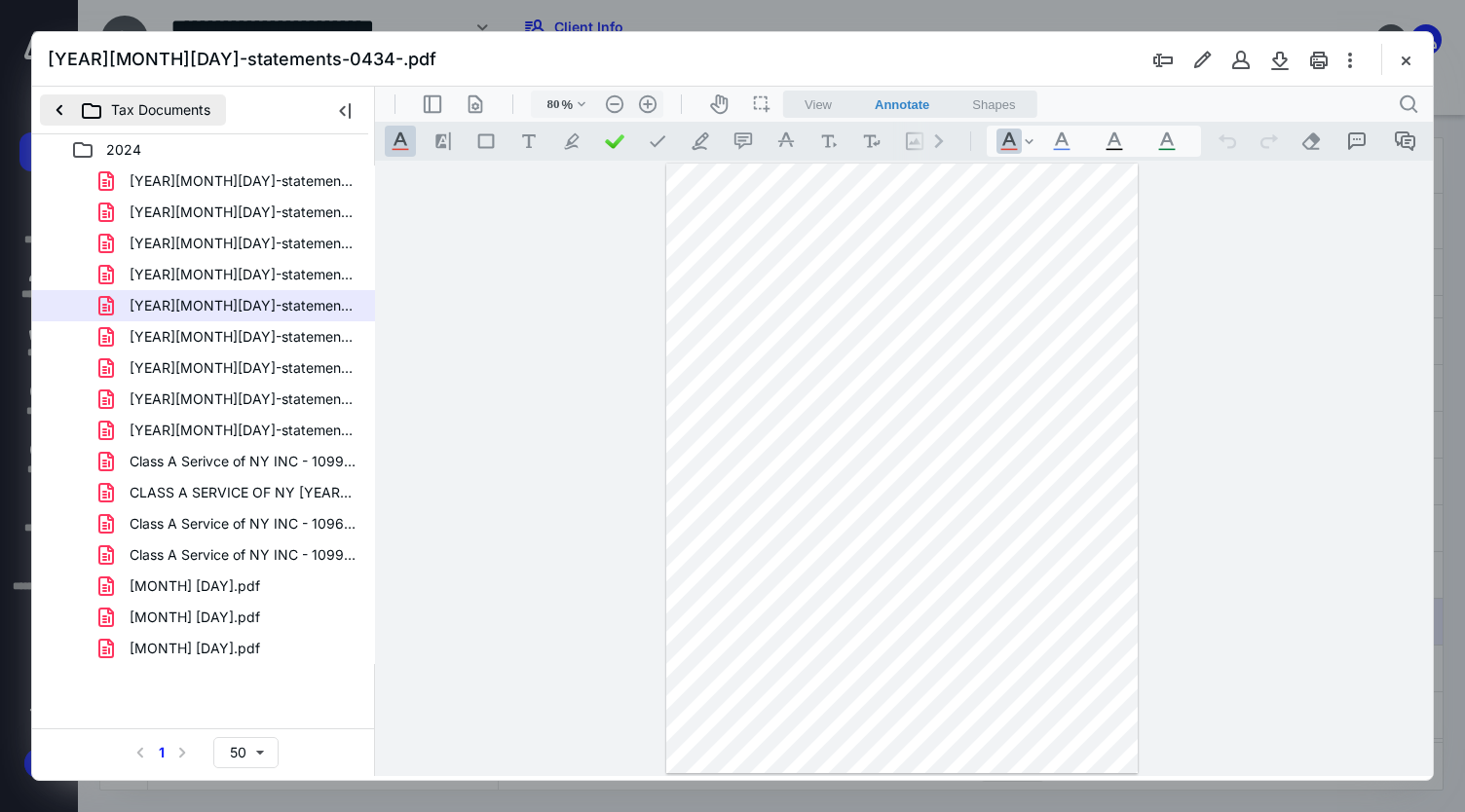 click on "Tax Documents" at bounding box center [132, 110] 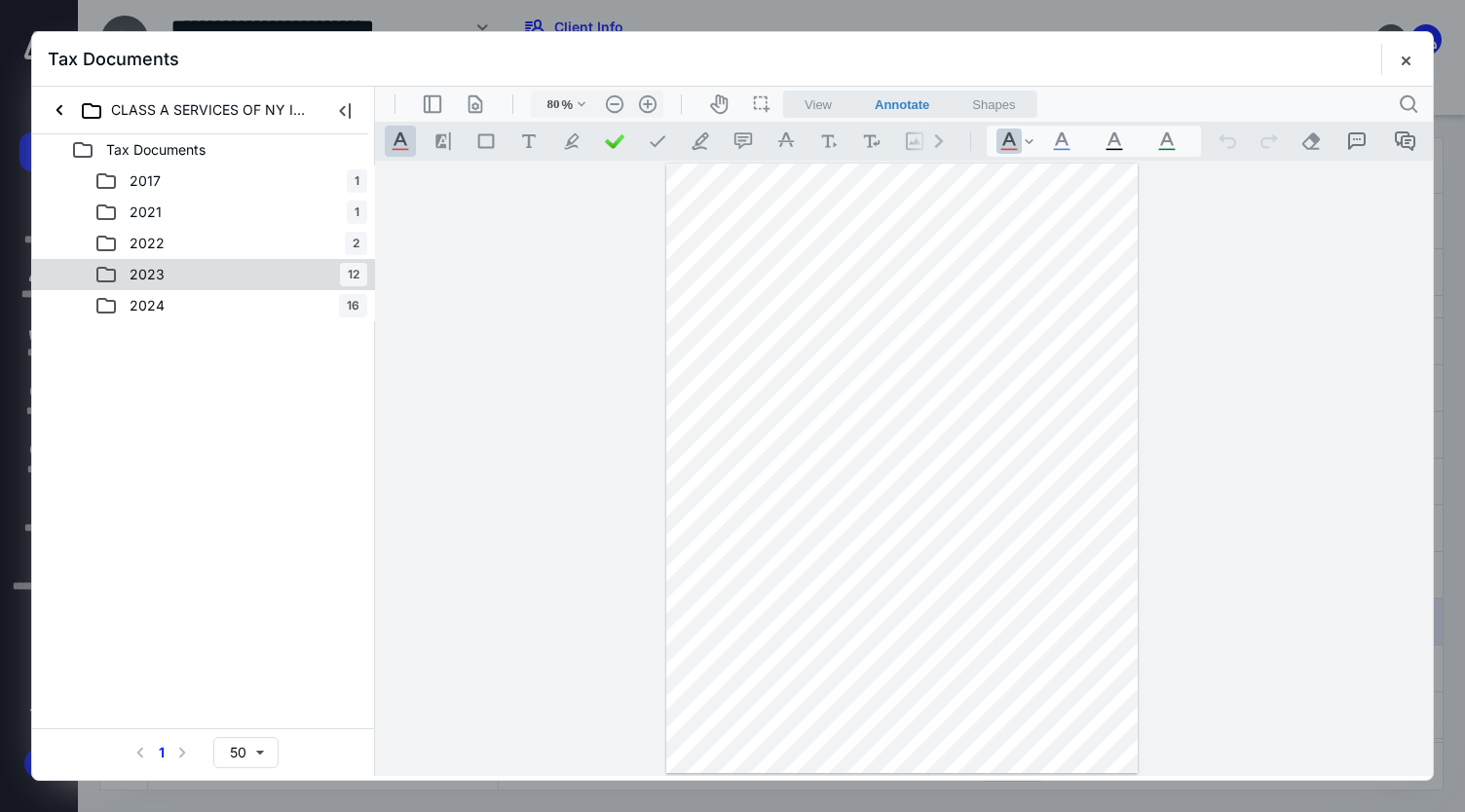 click on "2023" at bounding box center (147, 275) 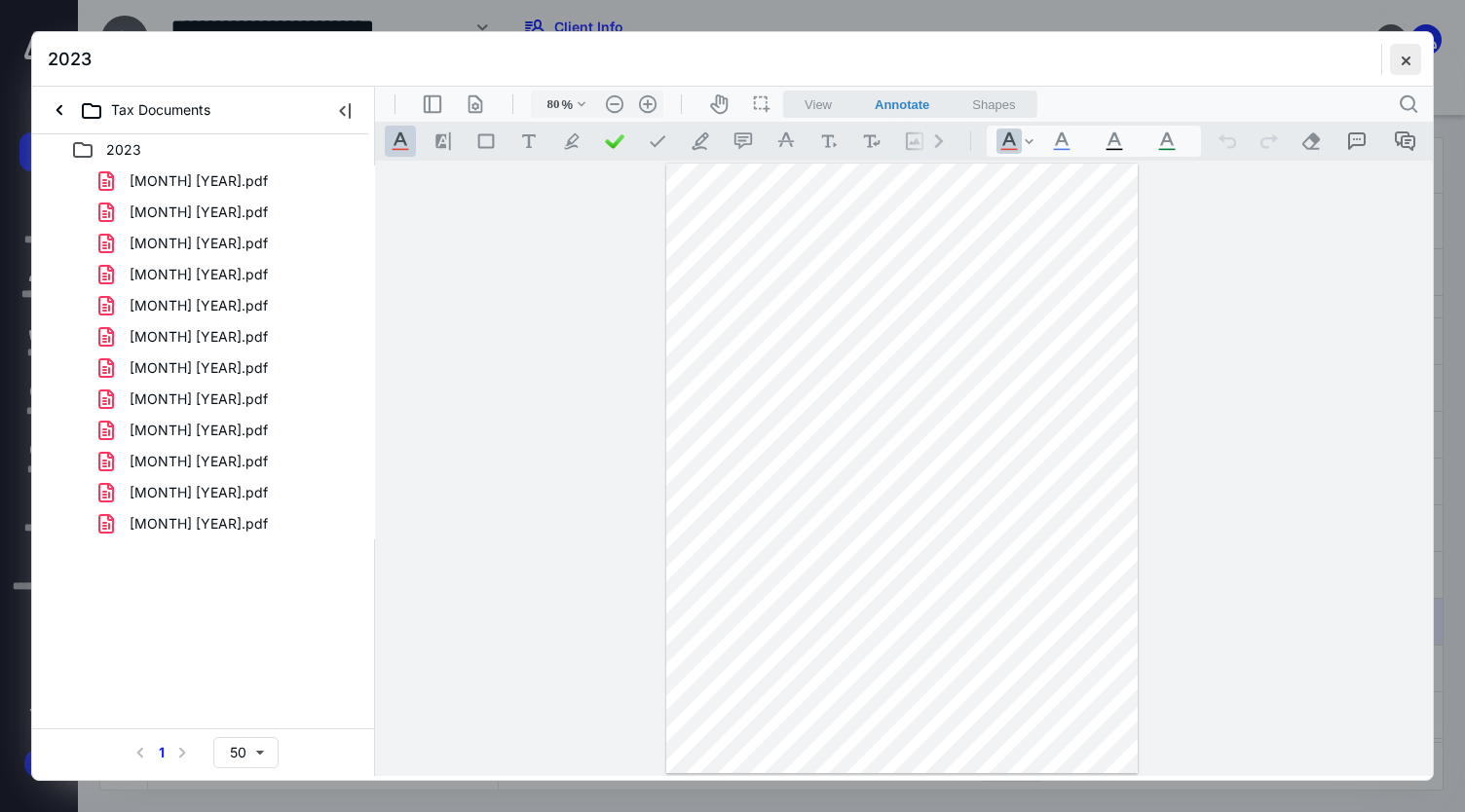 click at bounding box center [1406, 59] 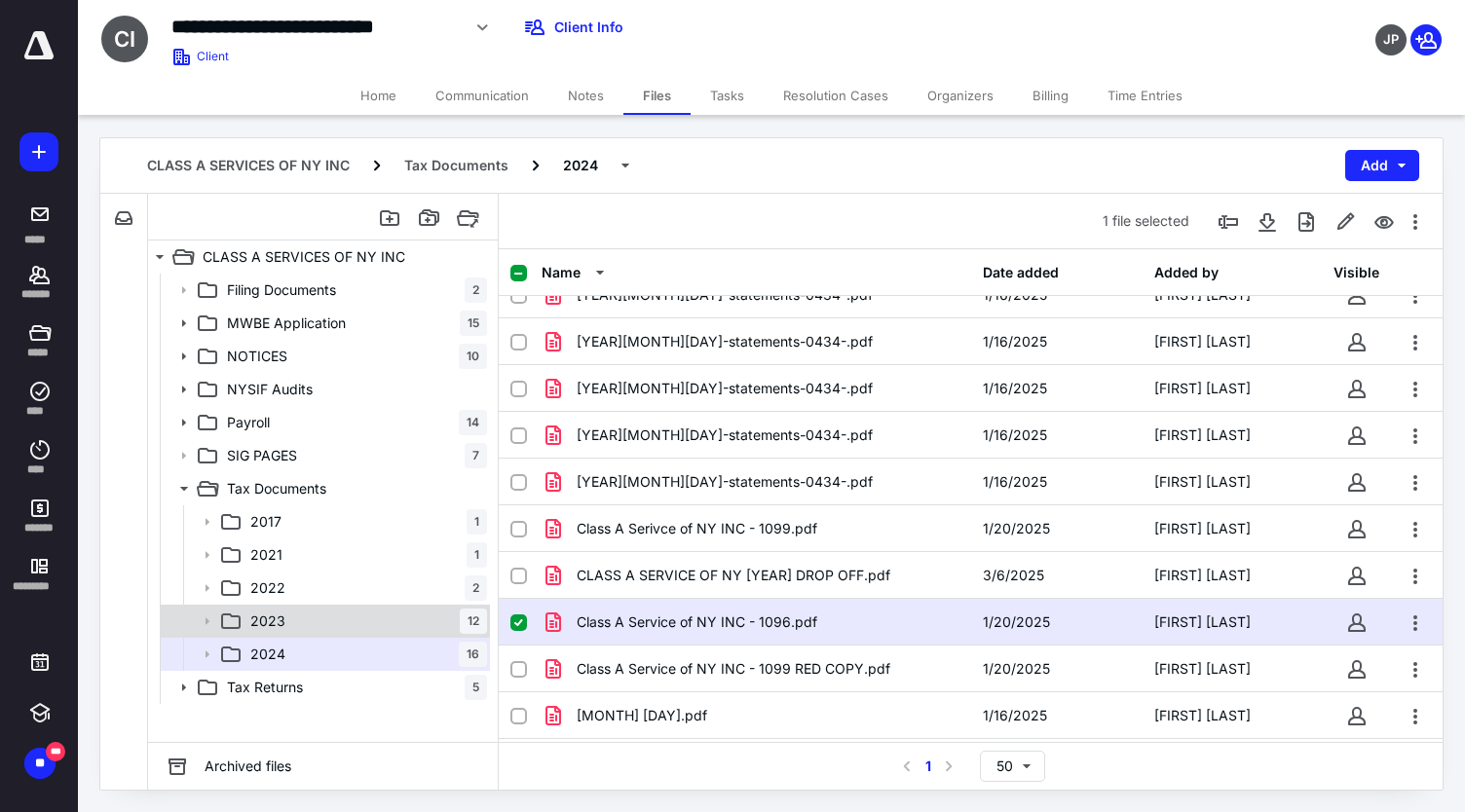 click on "2023 12" at bounding box center (364, 621) 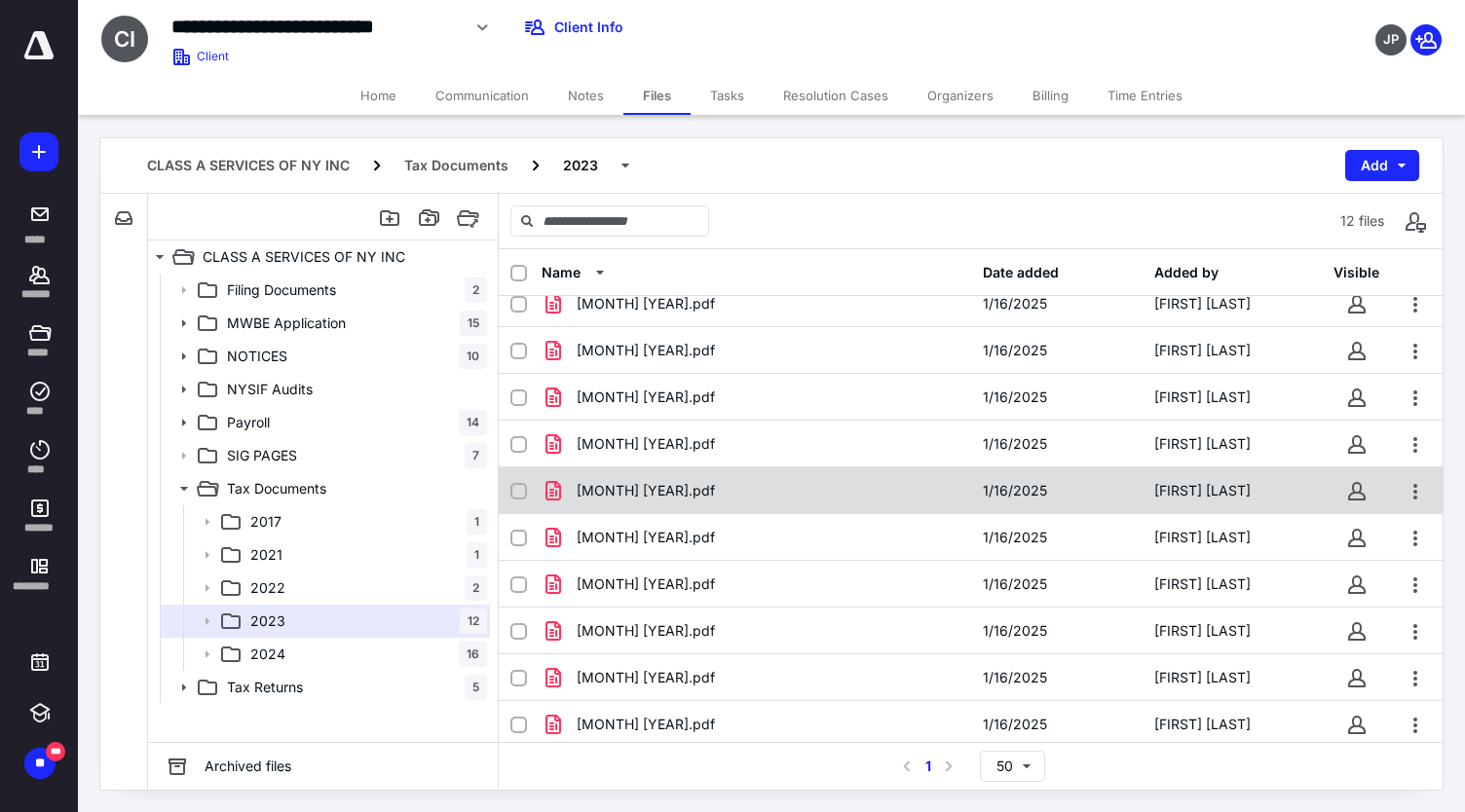 scroll, scrollTop: 0, scrollLeft: 0, axis: both 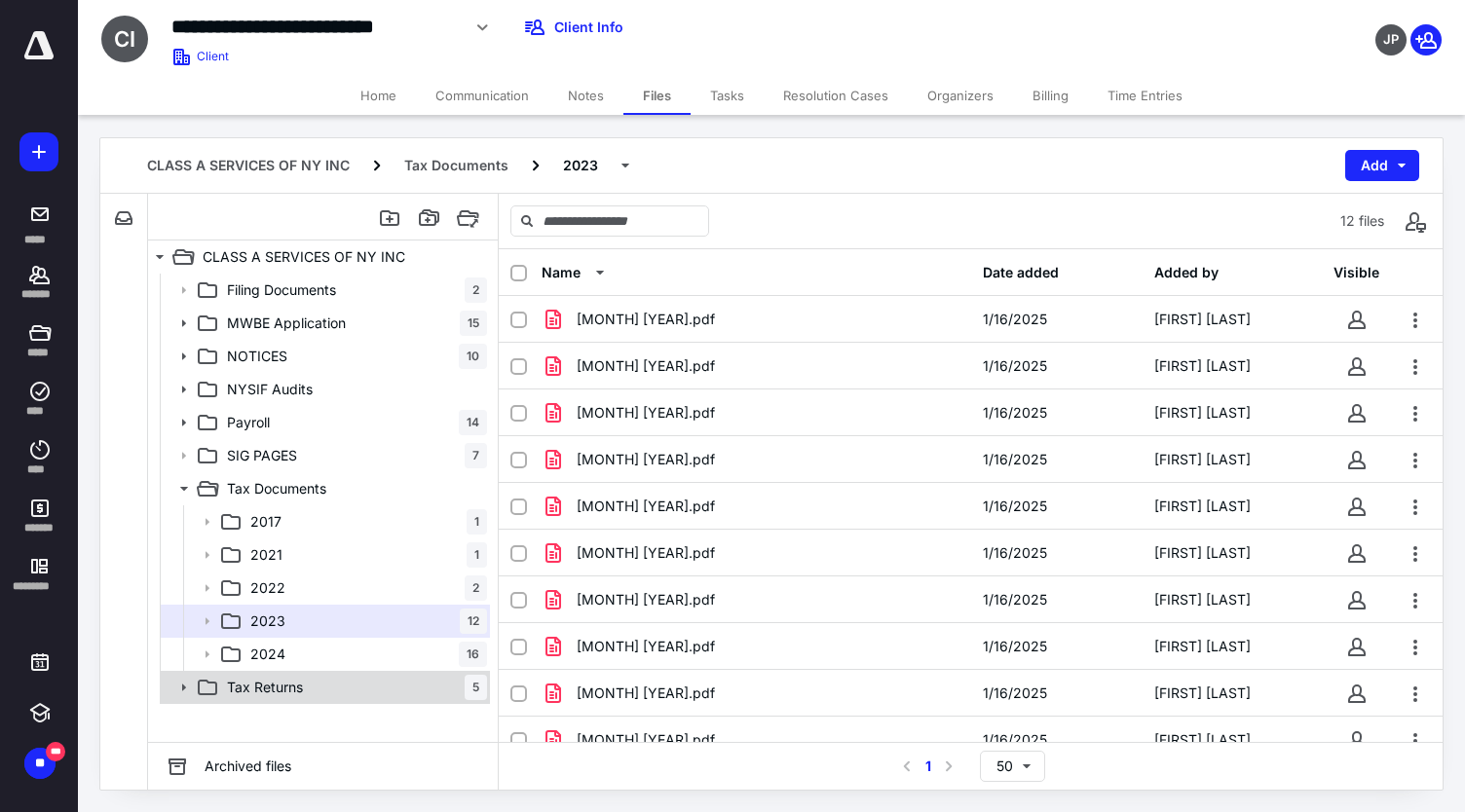 click on "Tax Returns 5" at bounding box center (323, 687) 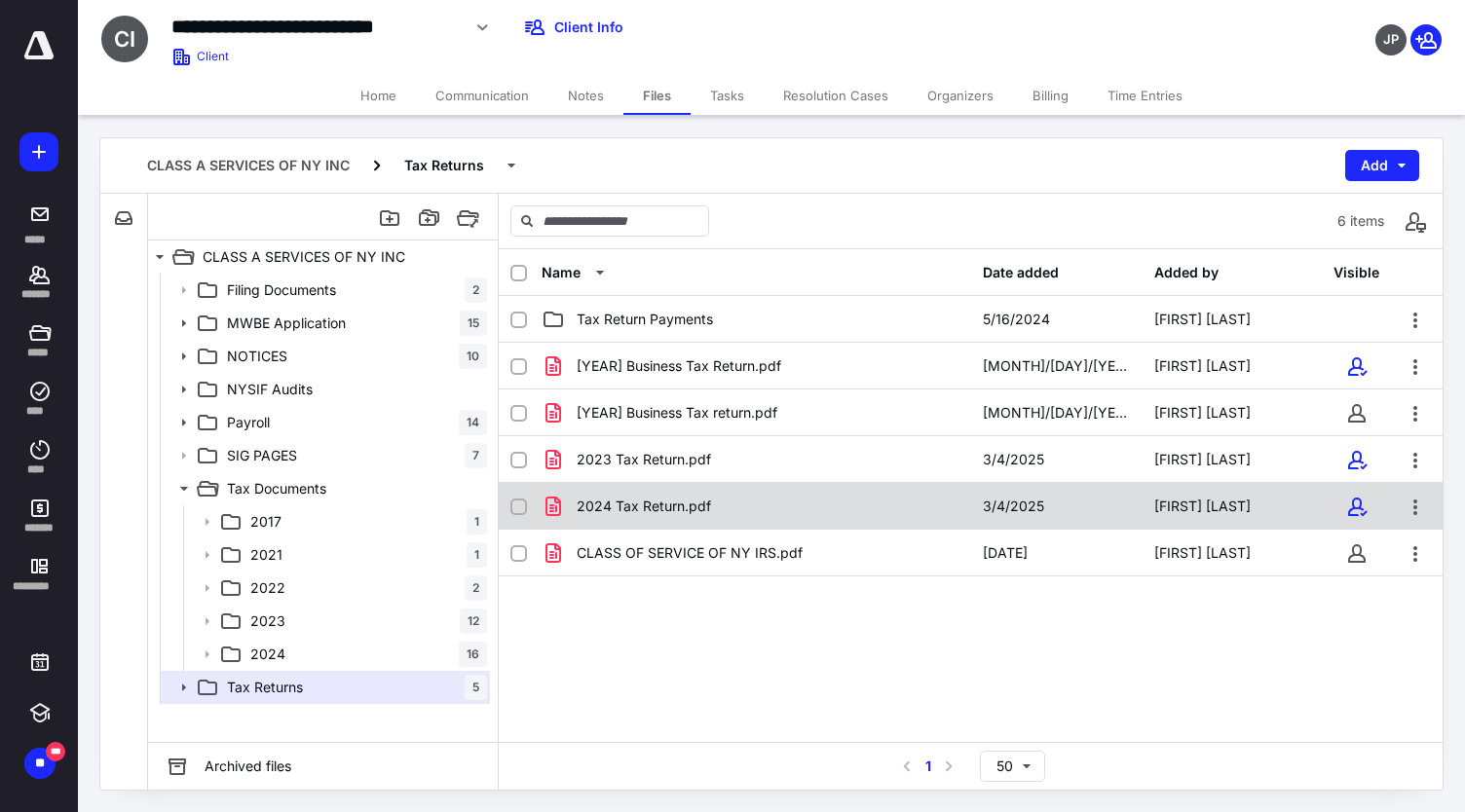 click on "2024 Tax Return.pdf" at bounding box center [644, 506] 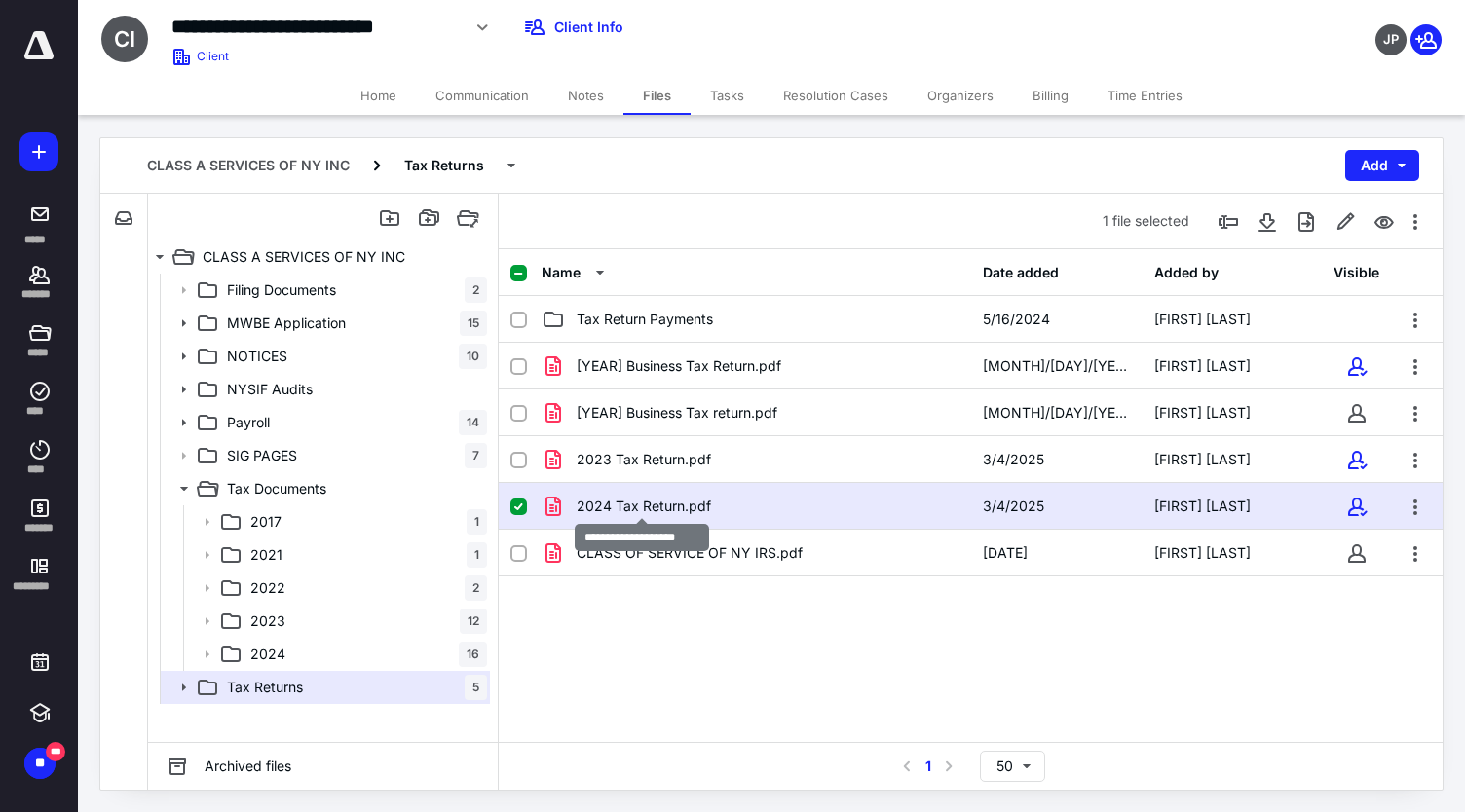 click on "2024 Tax Return.pdf" at bounding box center [644, 506] 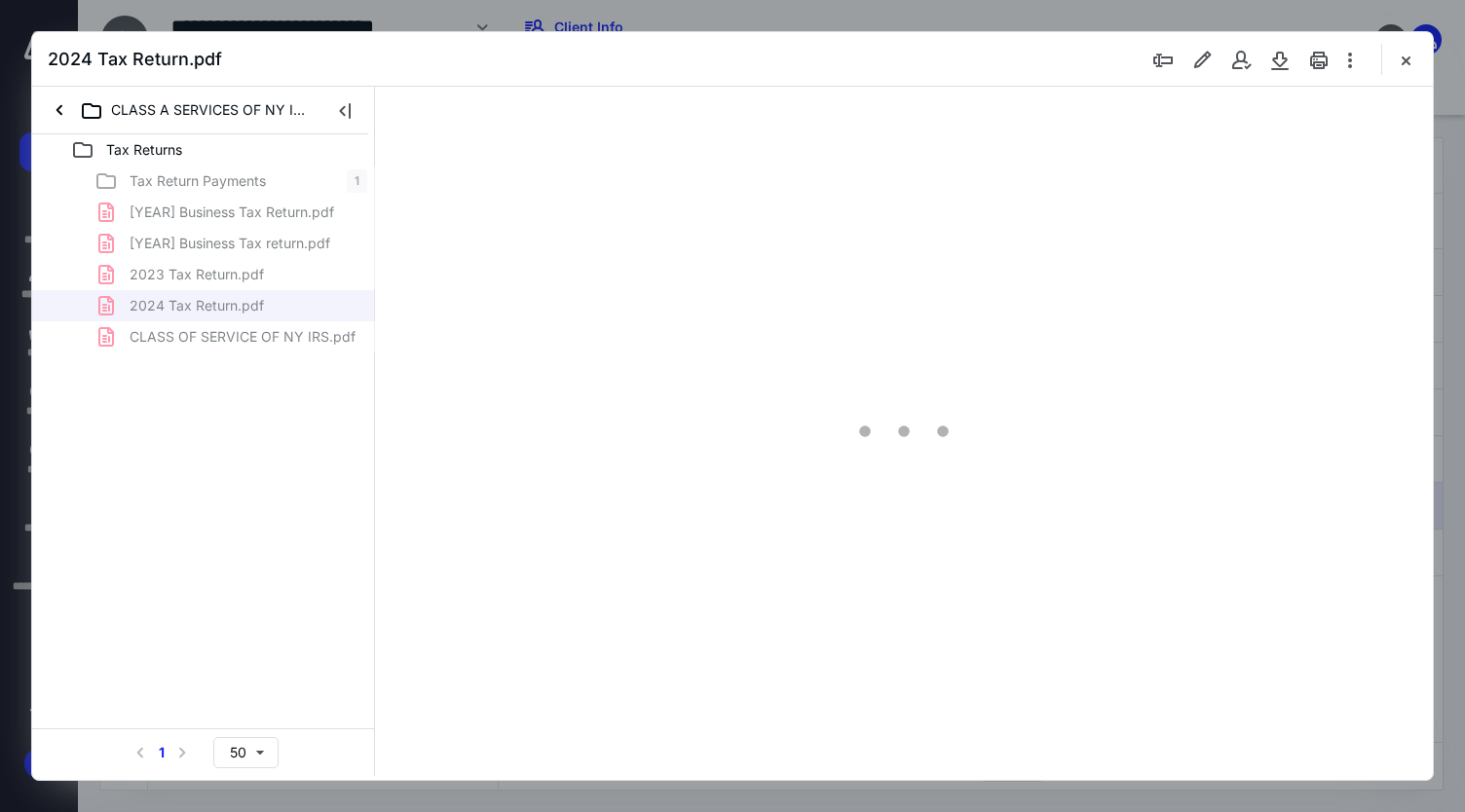 scroll, scrollTop: 0, scrollLeft: 0, axis: both 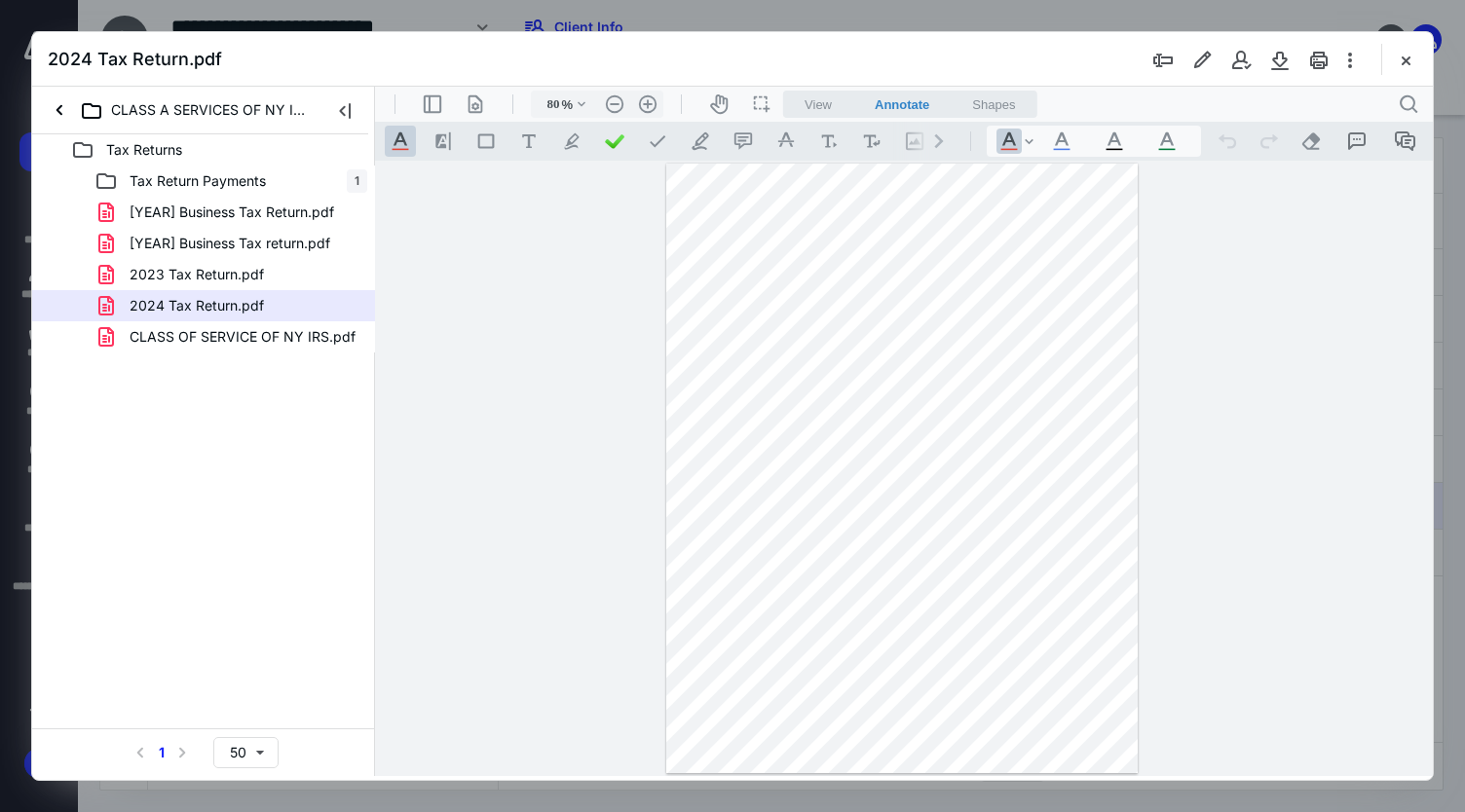 type on "162" 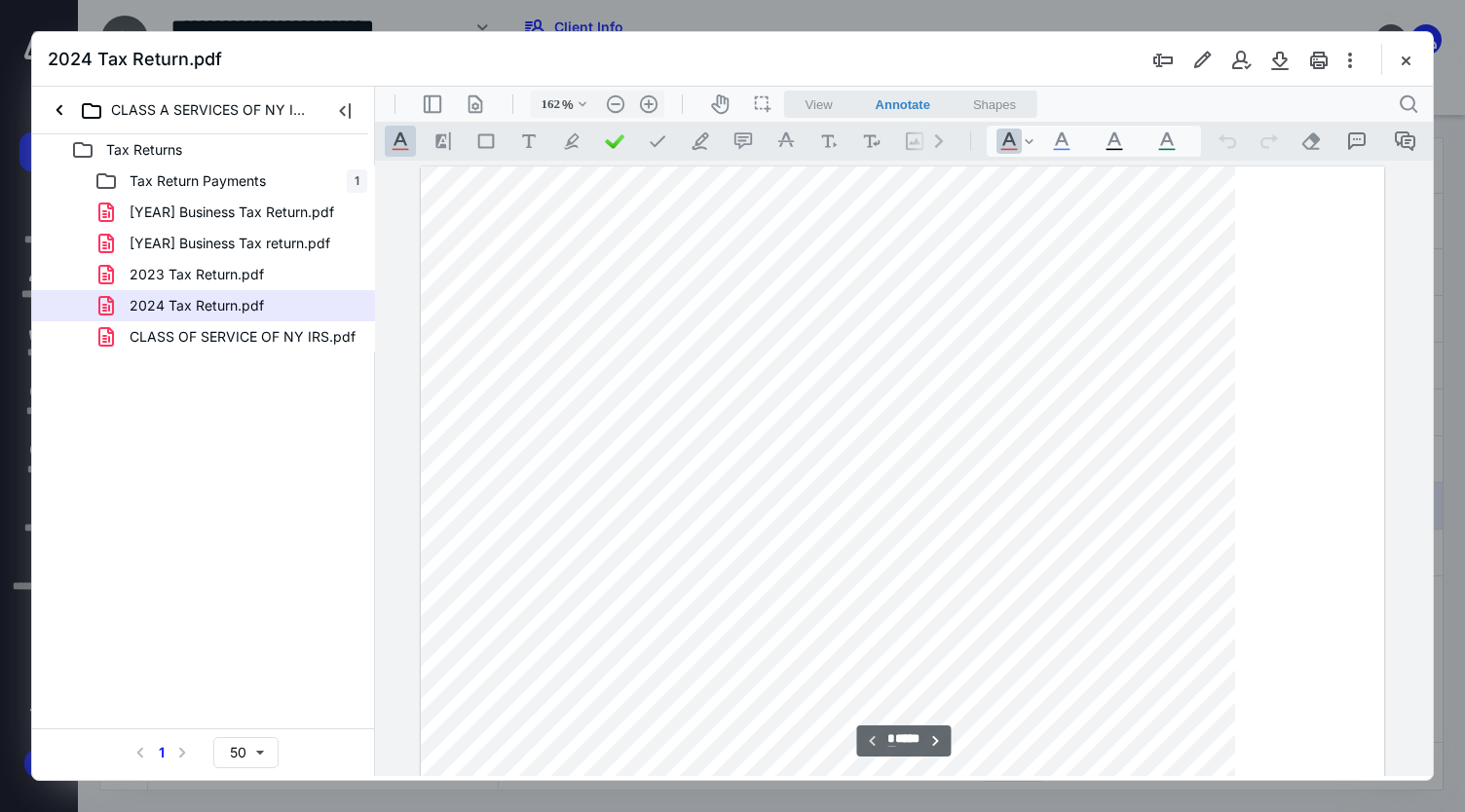 scroll, scrollTop: 195, scrollLeft: 0, axis: vertical 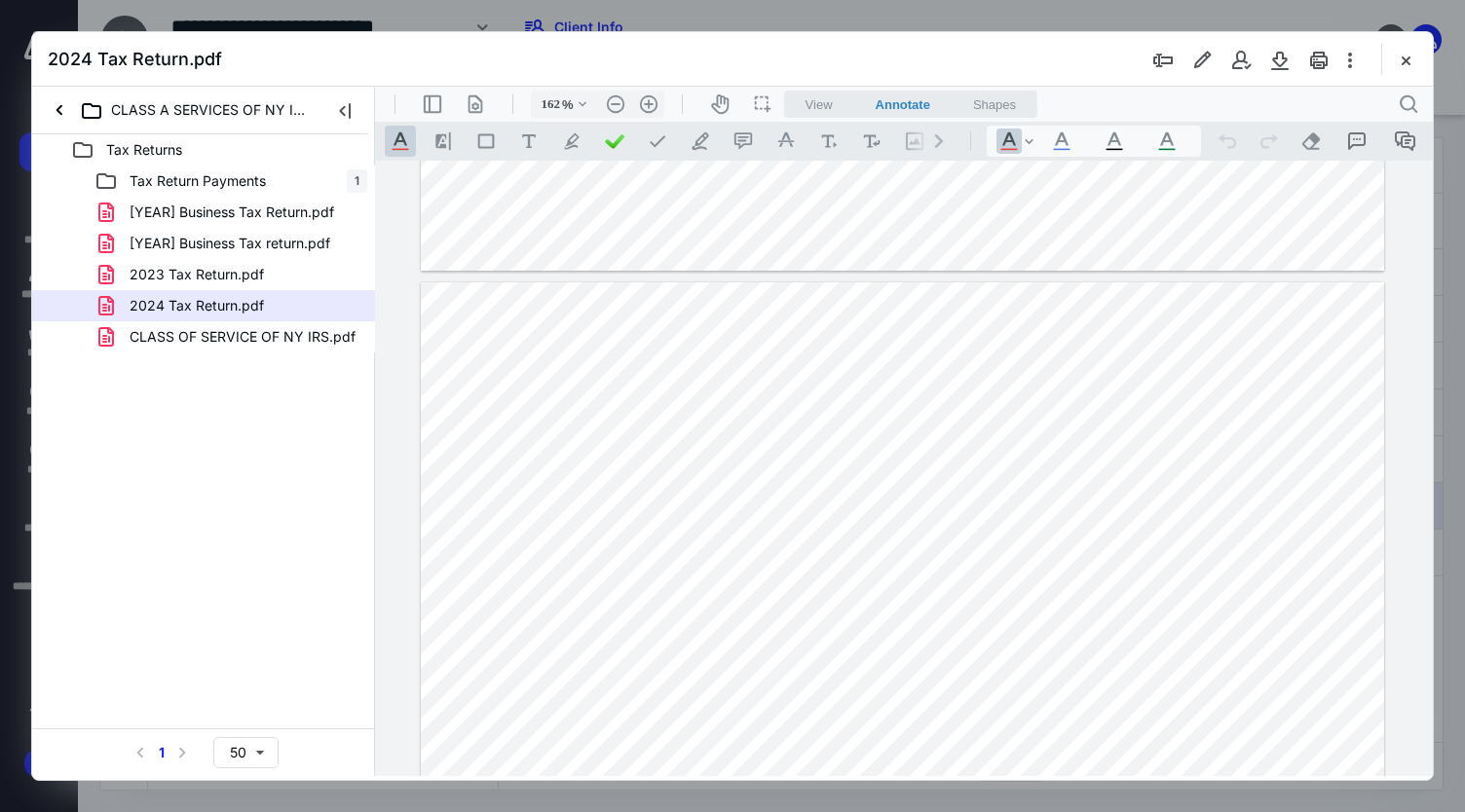click at bounding box center (902, 905) 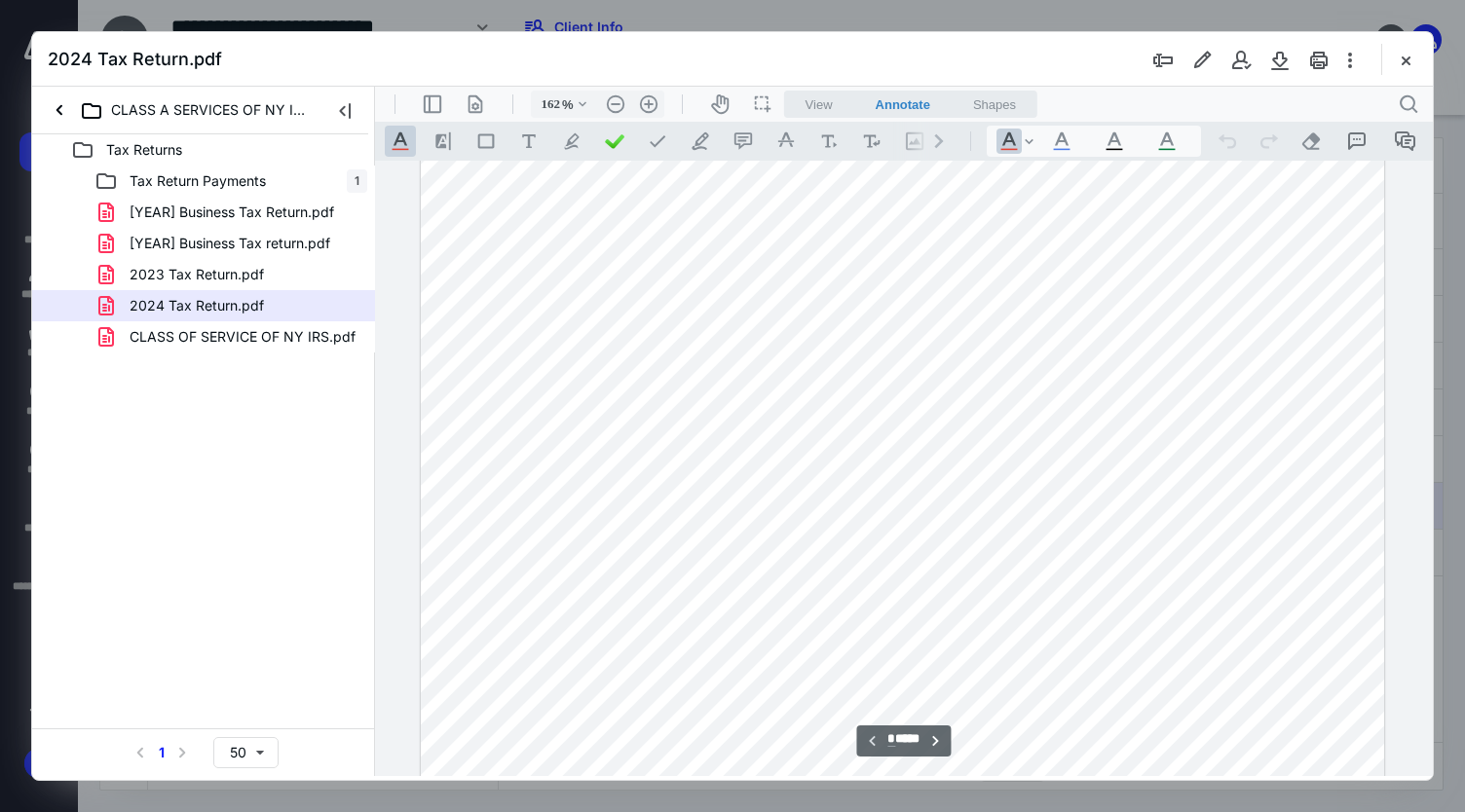 scroll, scrollTop: 0, scrollLeft: 0, axis: both 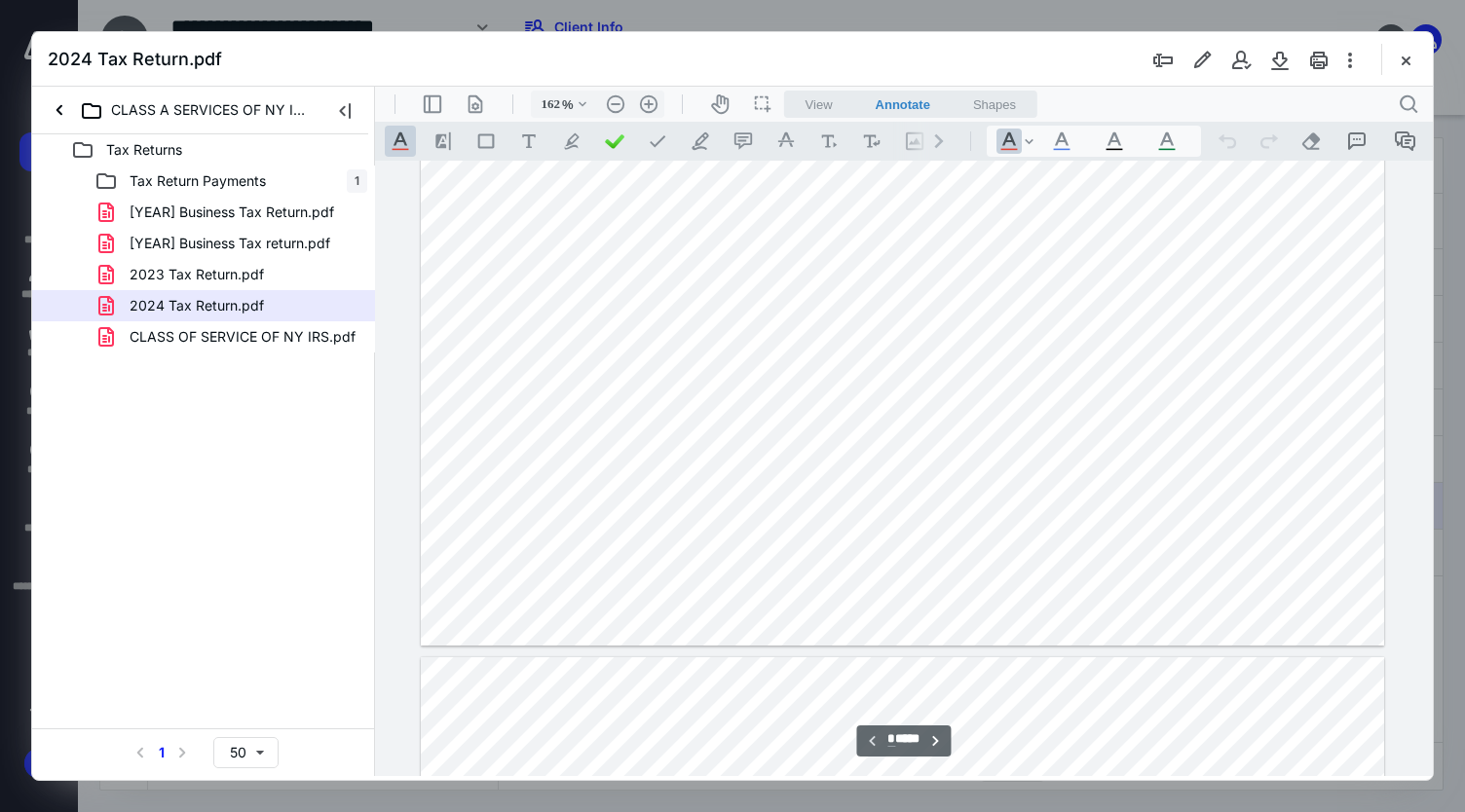 type on "*" 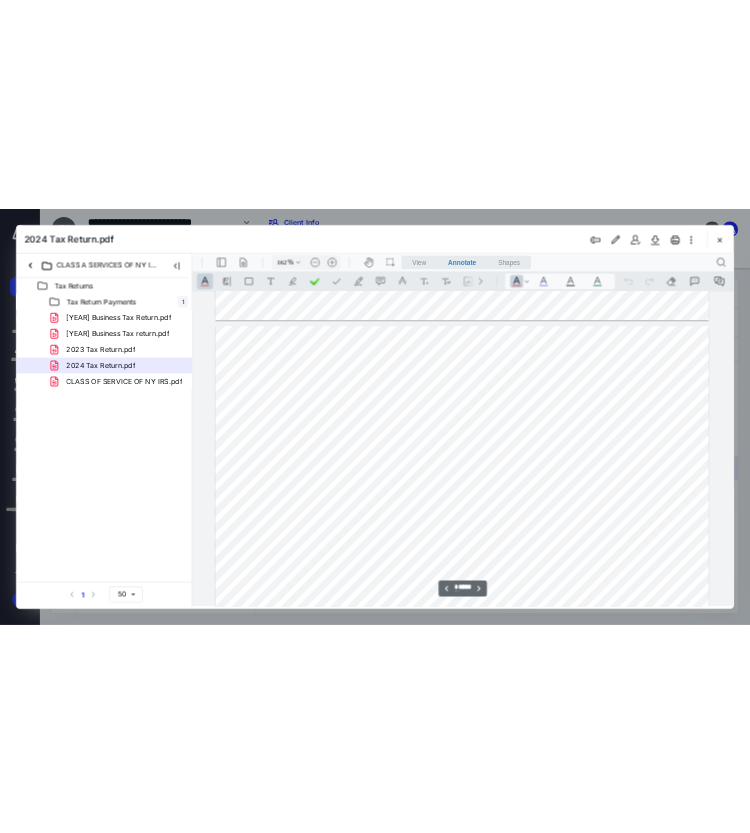 scroll, scrollTop: 1229, scrollLeft: 0, axis: vertical 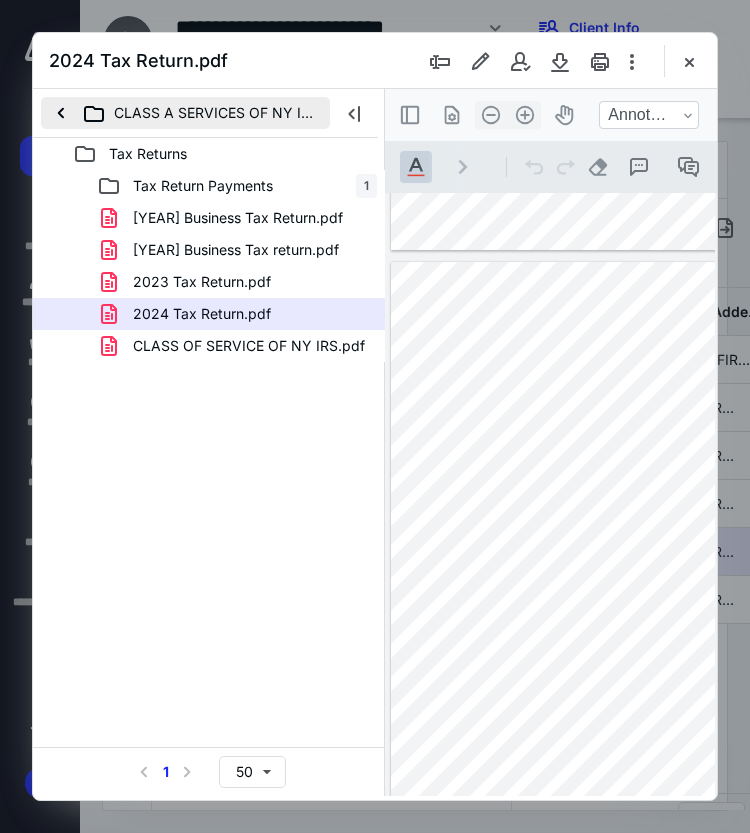 click on "CLASS A SERVICES OF NY INC" at bounding box center [185, 113] 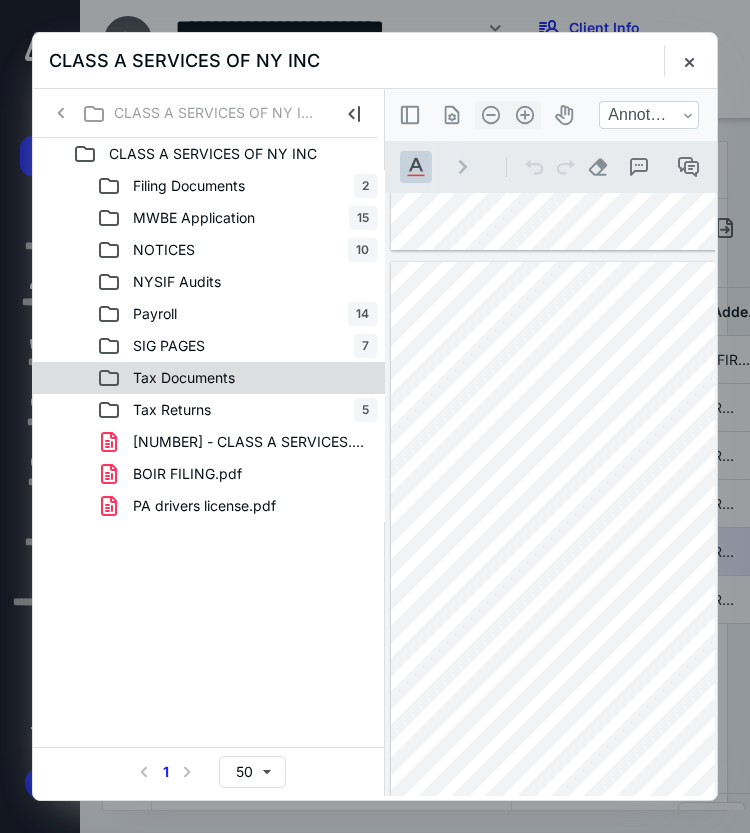 click on "Tax Documents" at bounding box center (209, 378) 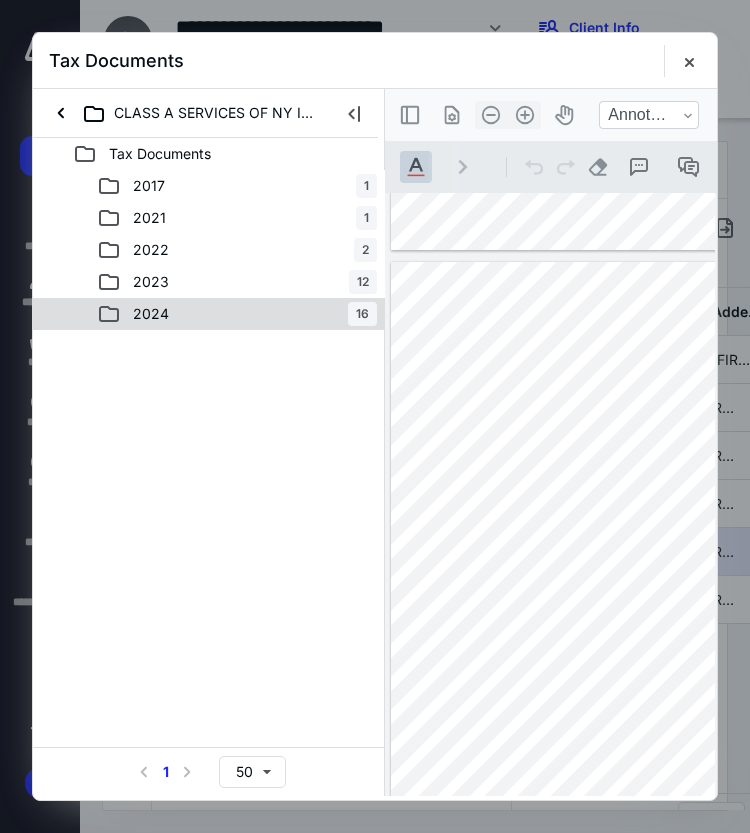 click on "2024 16" at bounding box center [237, 314] 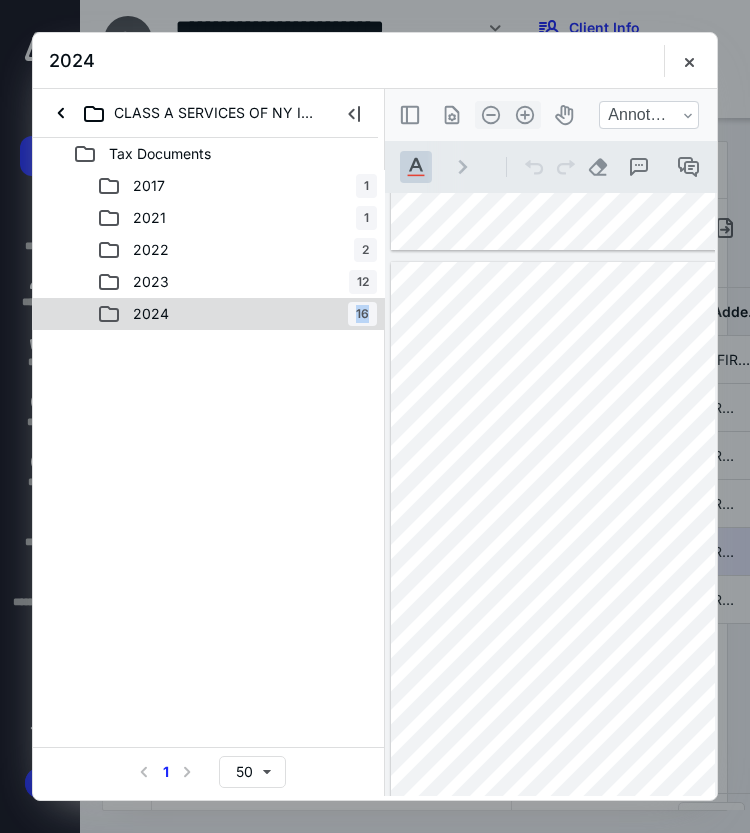 click on "2024 16" at bounding box center [237, 314] 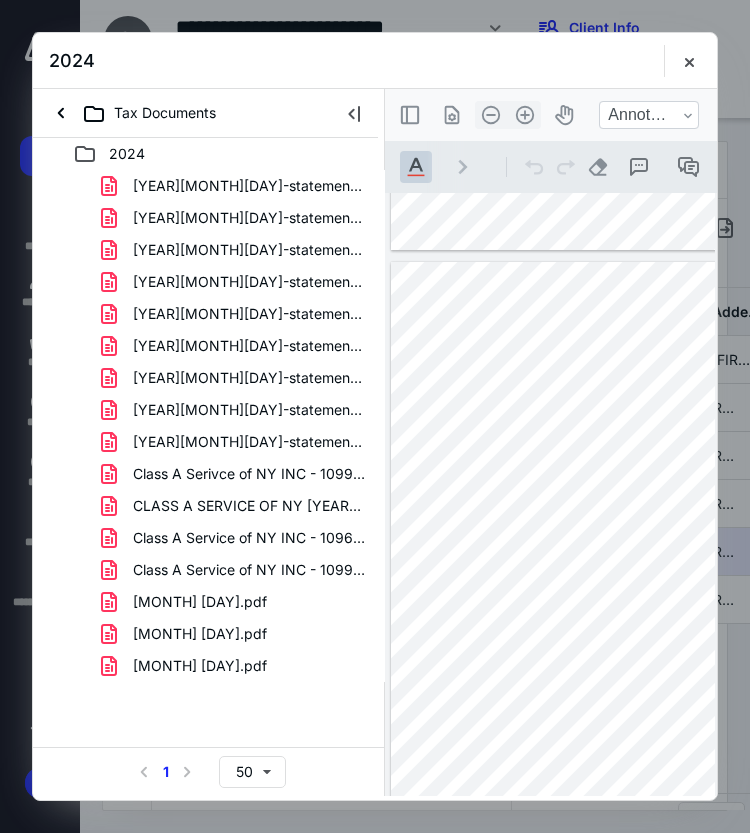 click on "[YEAR][MONTH][DAY]-statements-0434-.pdf" at bounding box center (249, 314) 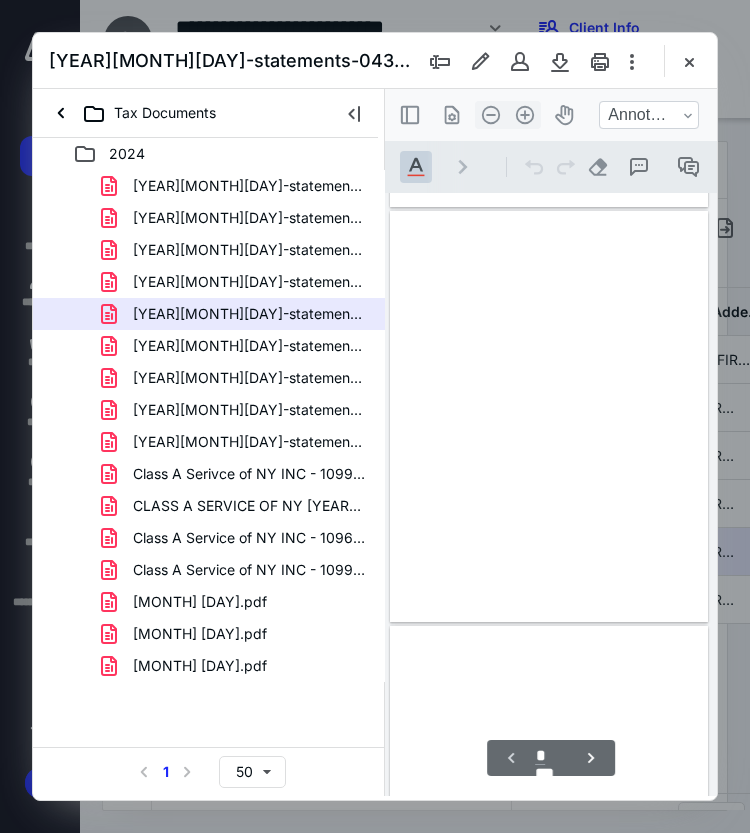 scroll, scrollTop: 106, scrollLeft: 0, axis: vertical 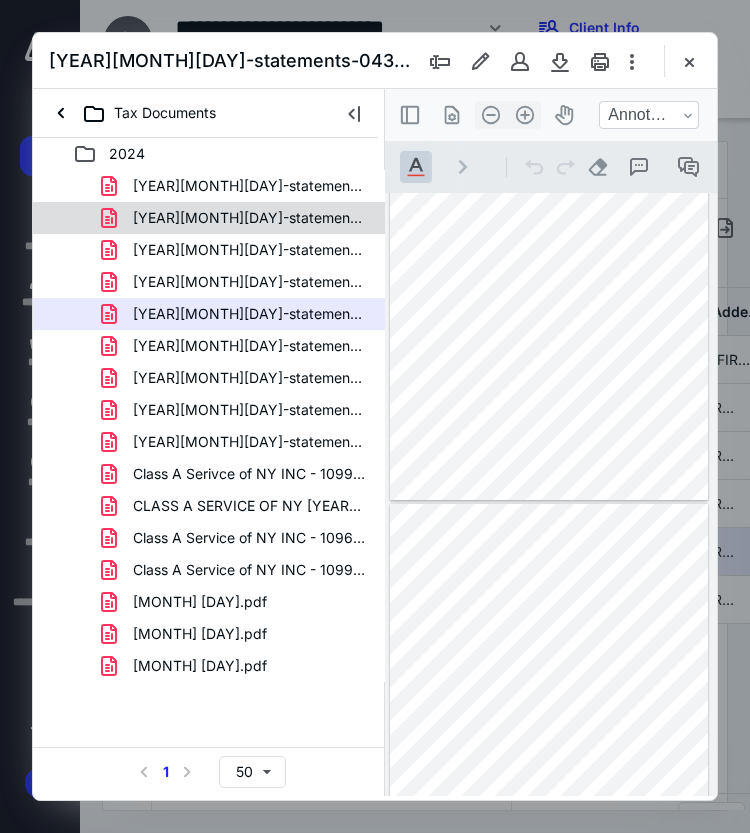 click on "[YEAR][MONTH][DAY]-statements-0434-.pdf" at bounding box center [249, 218] 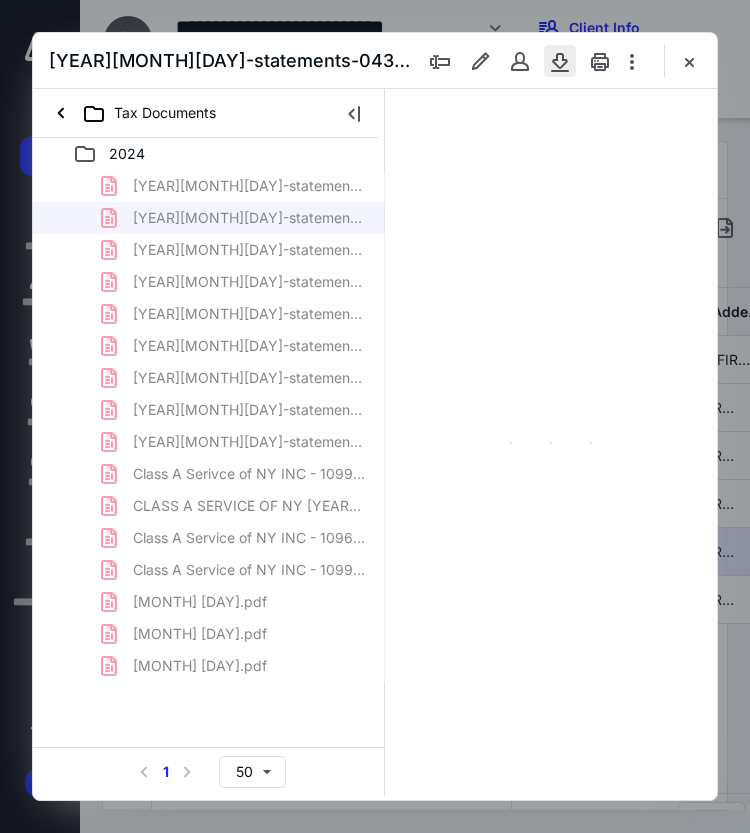 scroll, scrollTop: 106, scrollLeft: 0, axis: vertical 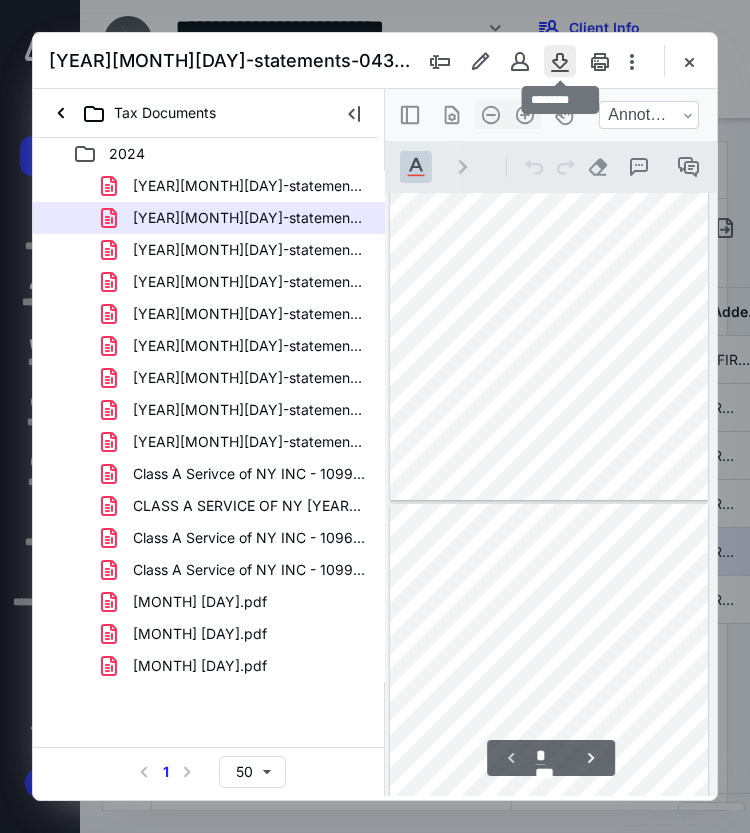 click at bounding box center (560, 61) 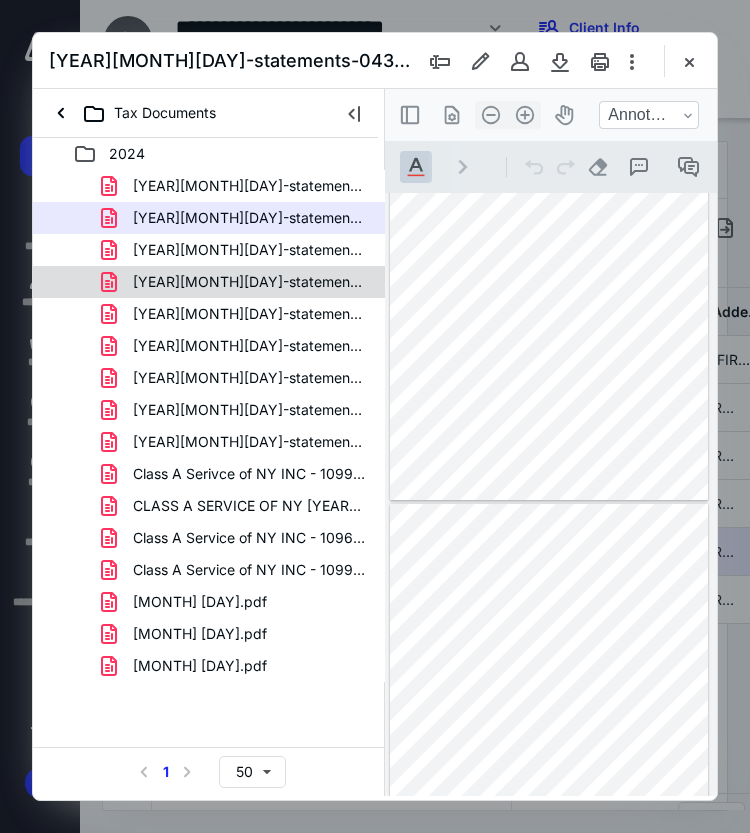 click on "[YEAR][MONTH][DAY]-statements-0434-.pdf" at bounding box center [237, 282] 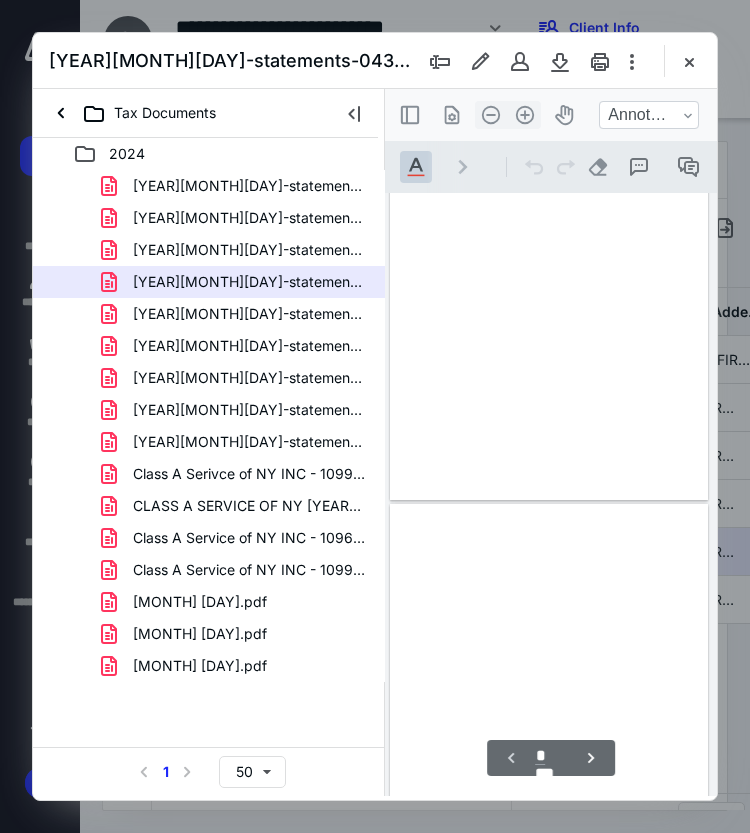 scroll, scrollTop: 106, scrollLeft: 0, axis: vertical 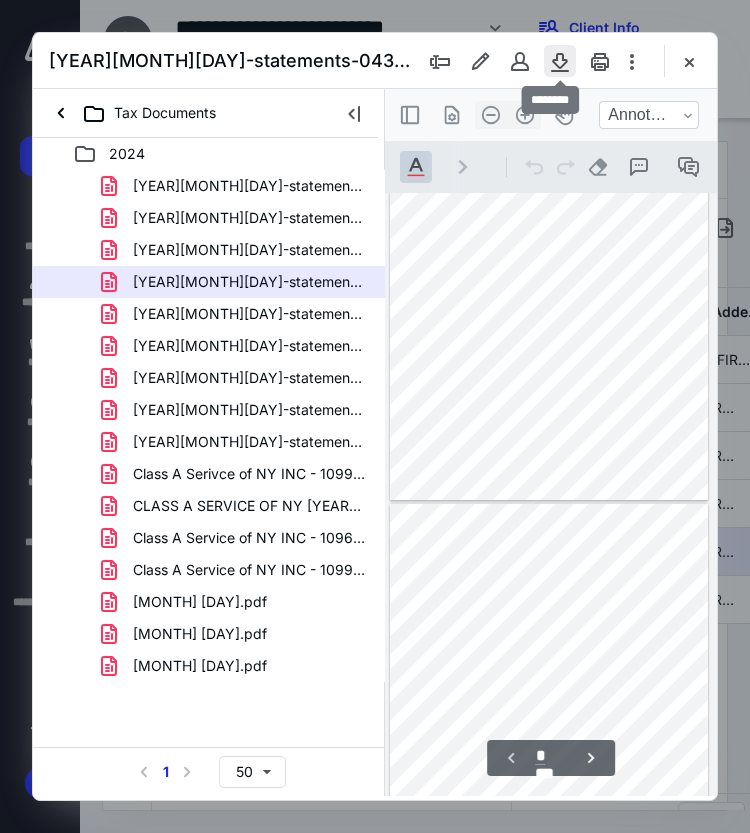 click at bounding box center (560, 61) 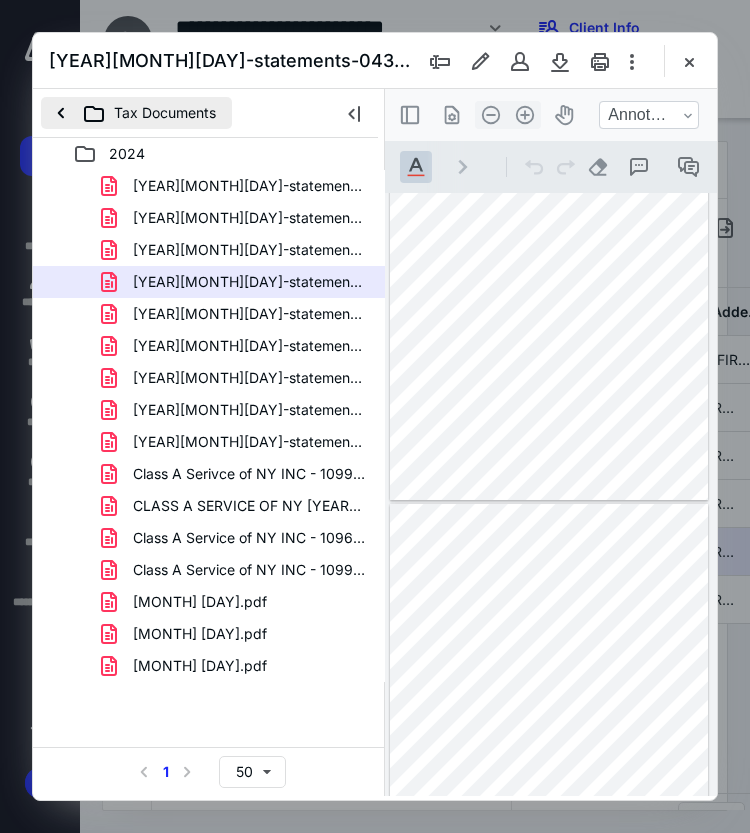 click on "Tax Documents" at bounding box center (136, 113) 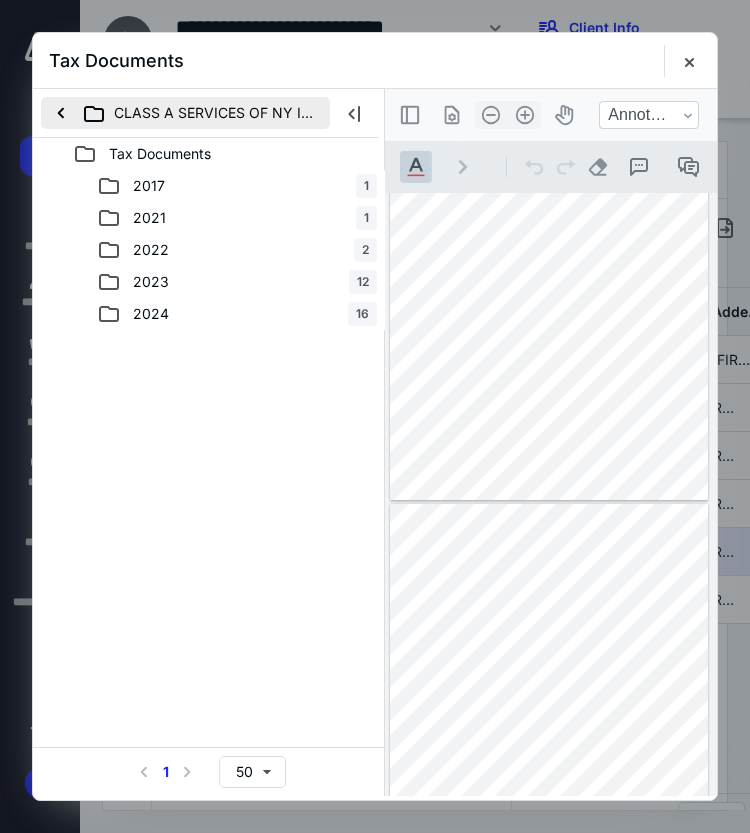 click on "CLASS A SERVICES OF NY INC" at bounding box center [185, 113] 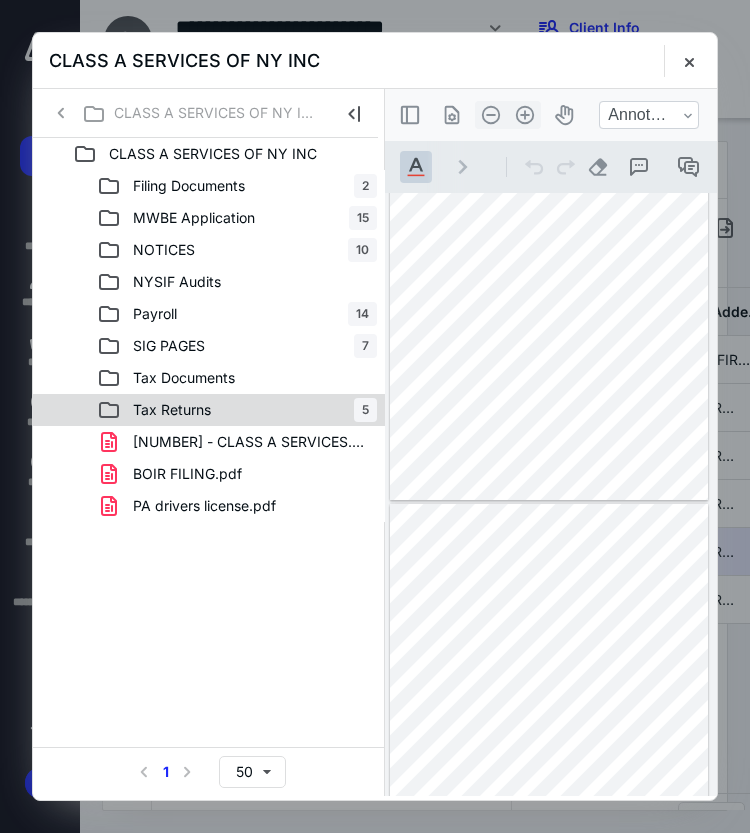 click on "Tax Returns" at bounding box center [172, 410] 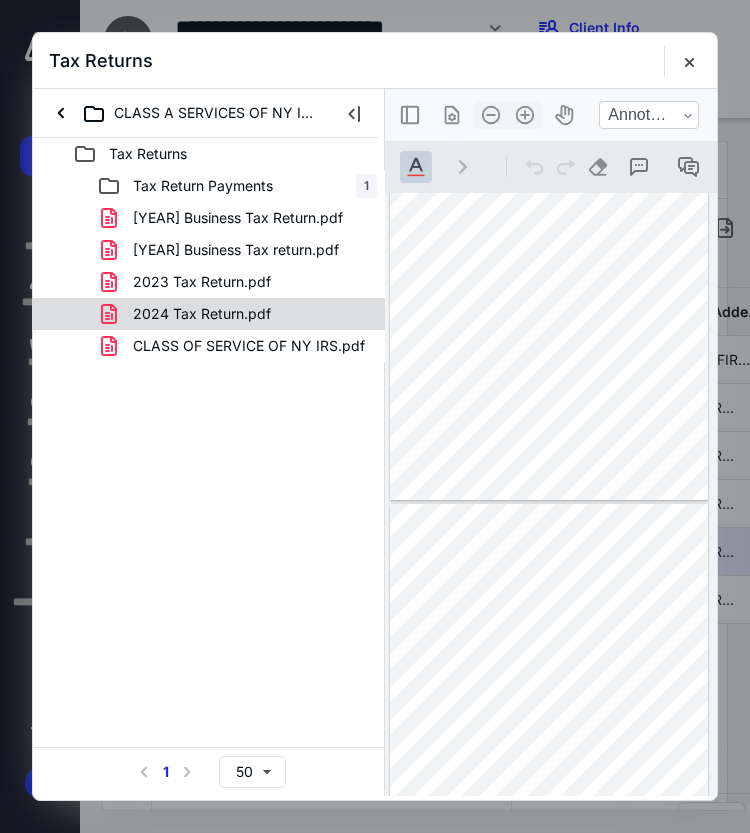 click on "2024 Tax Return.pdf" at bounding box center (202, 314) 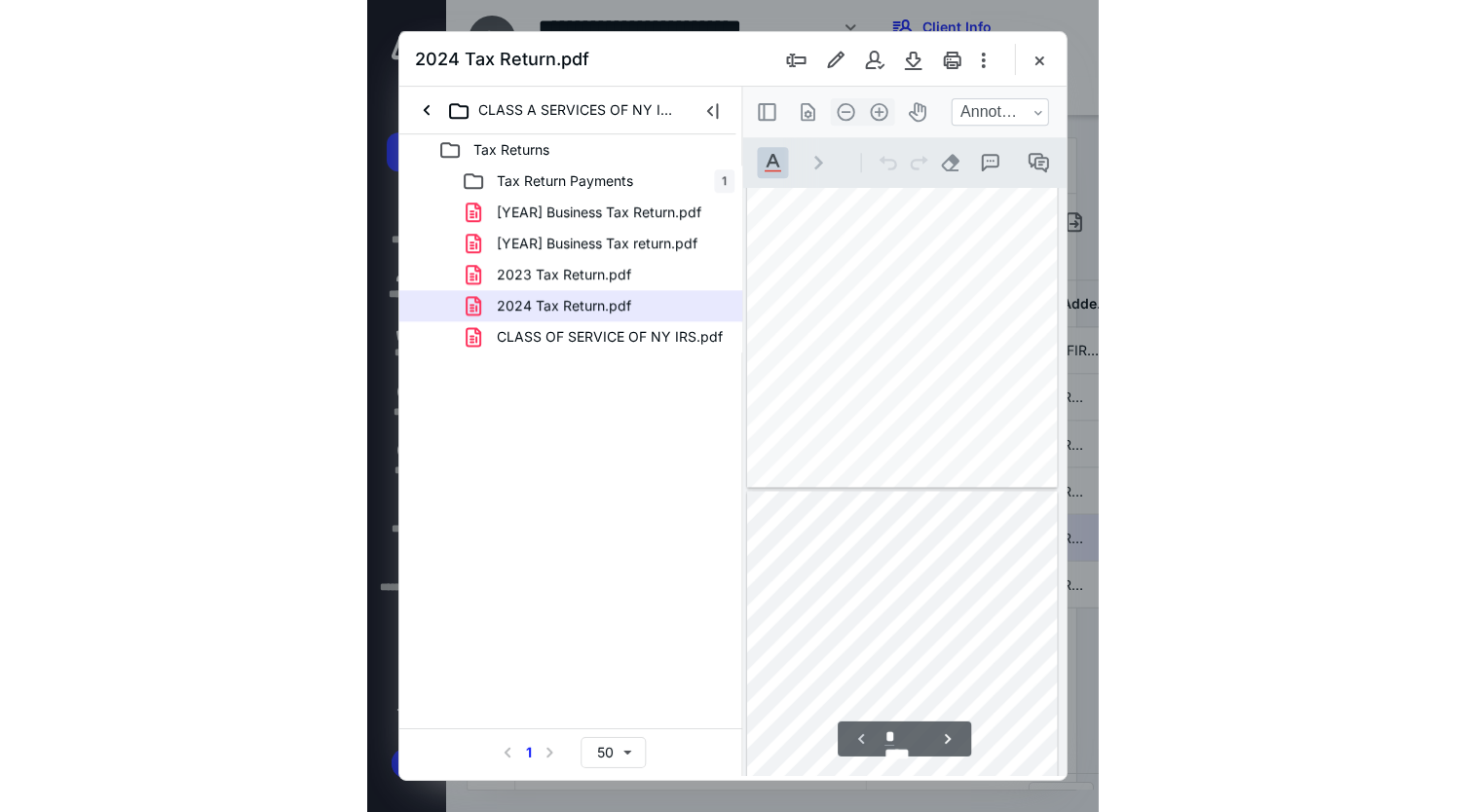 scroll, scrollTop: 0, scrollLeft: 0, axis: both 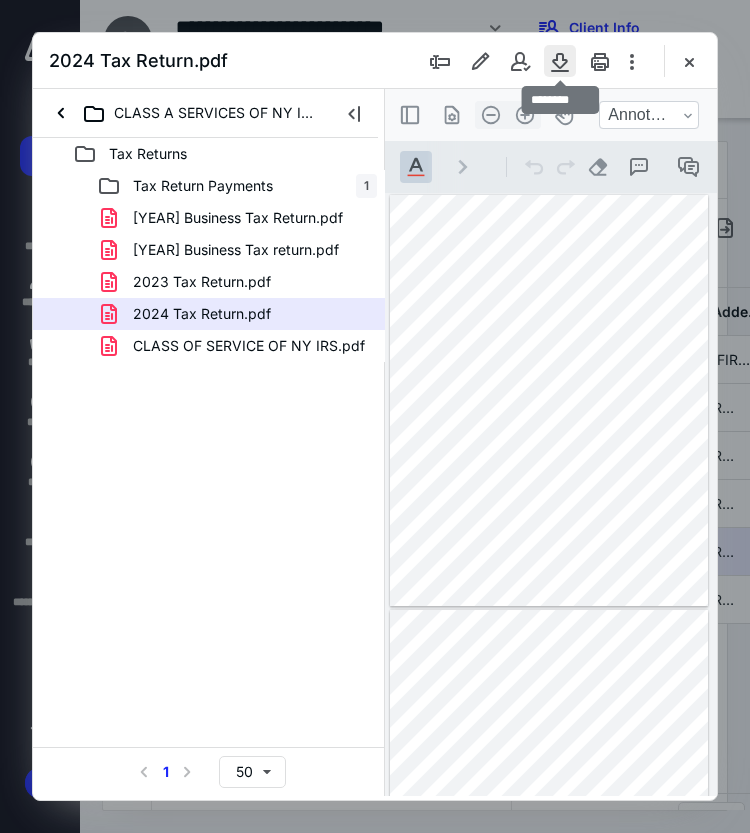 click at bounding box center [560, 61] 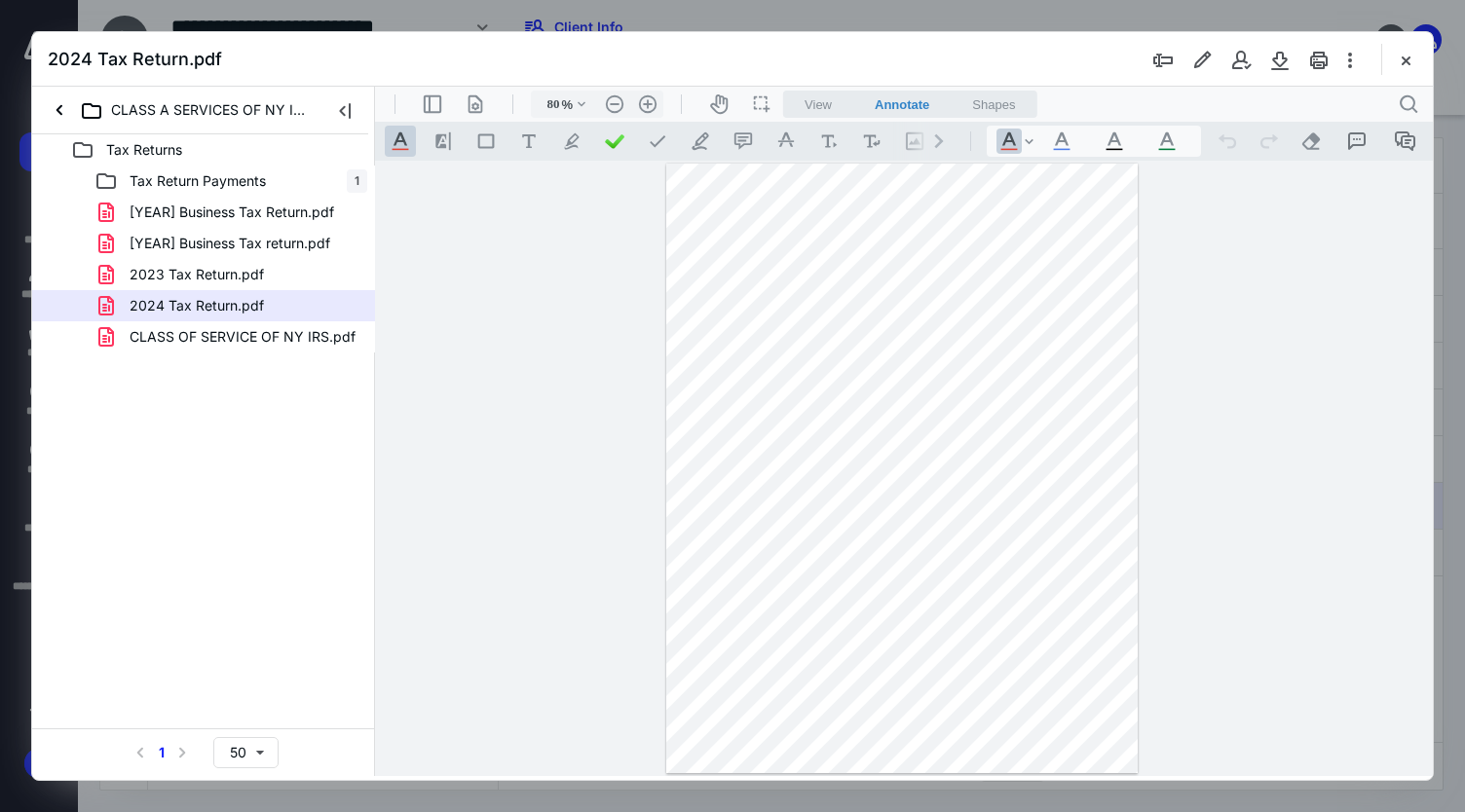 click on "2024 Tax Return.pdf" at bounding box center [732, 59] 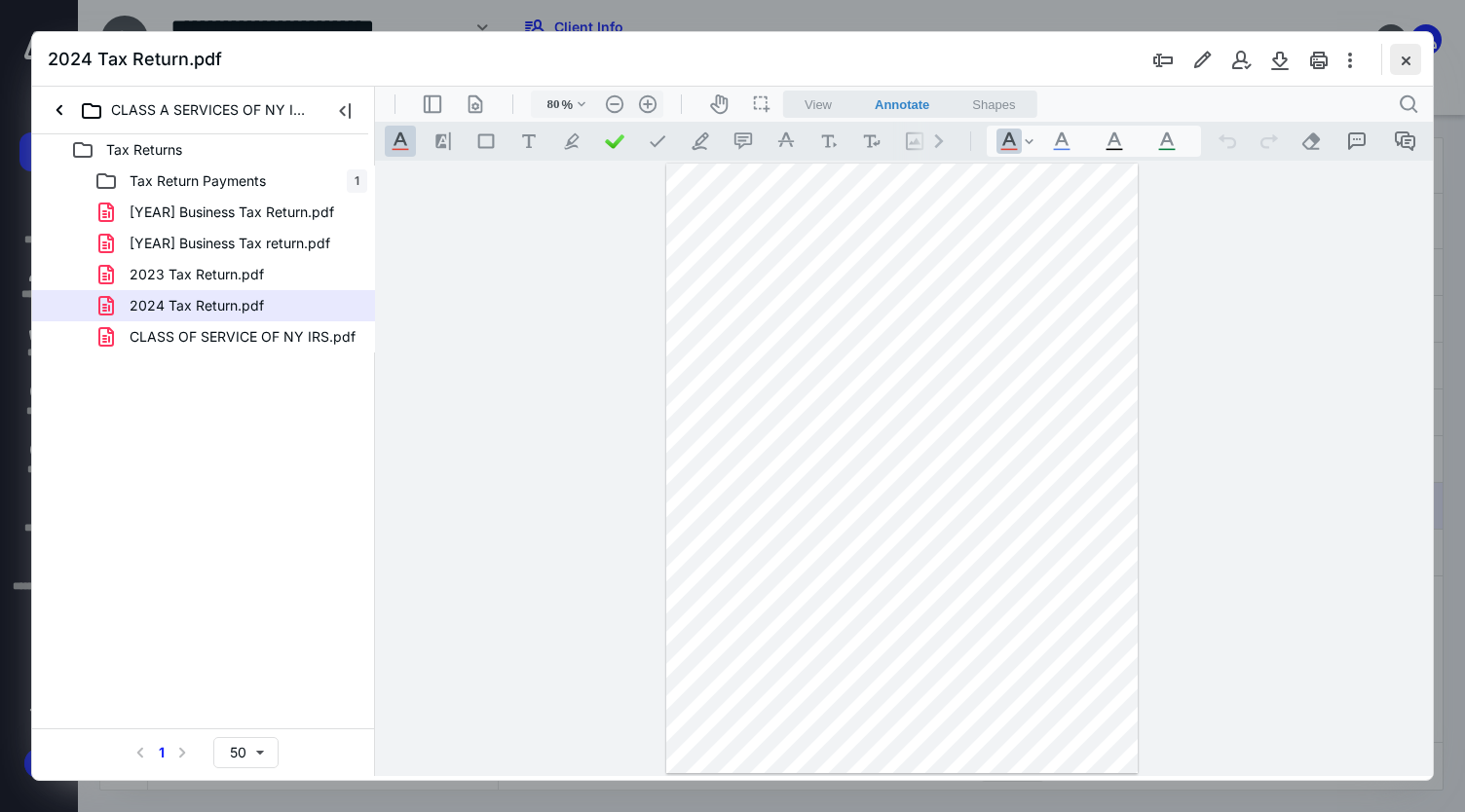 click at bounding box center [1406, 59] 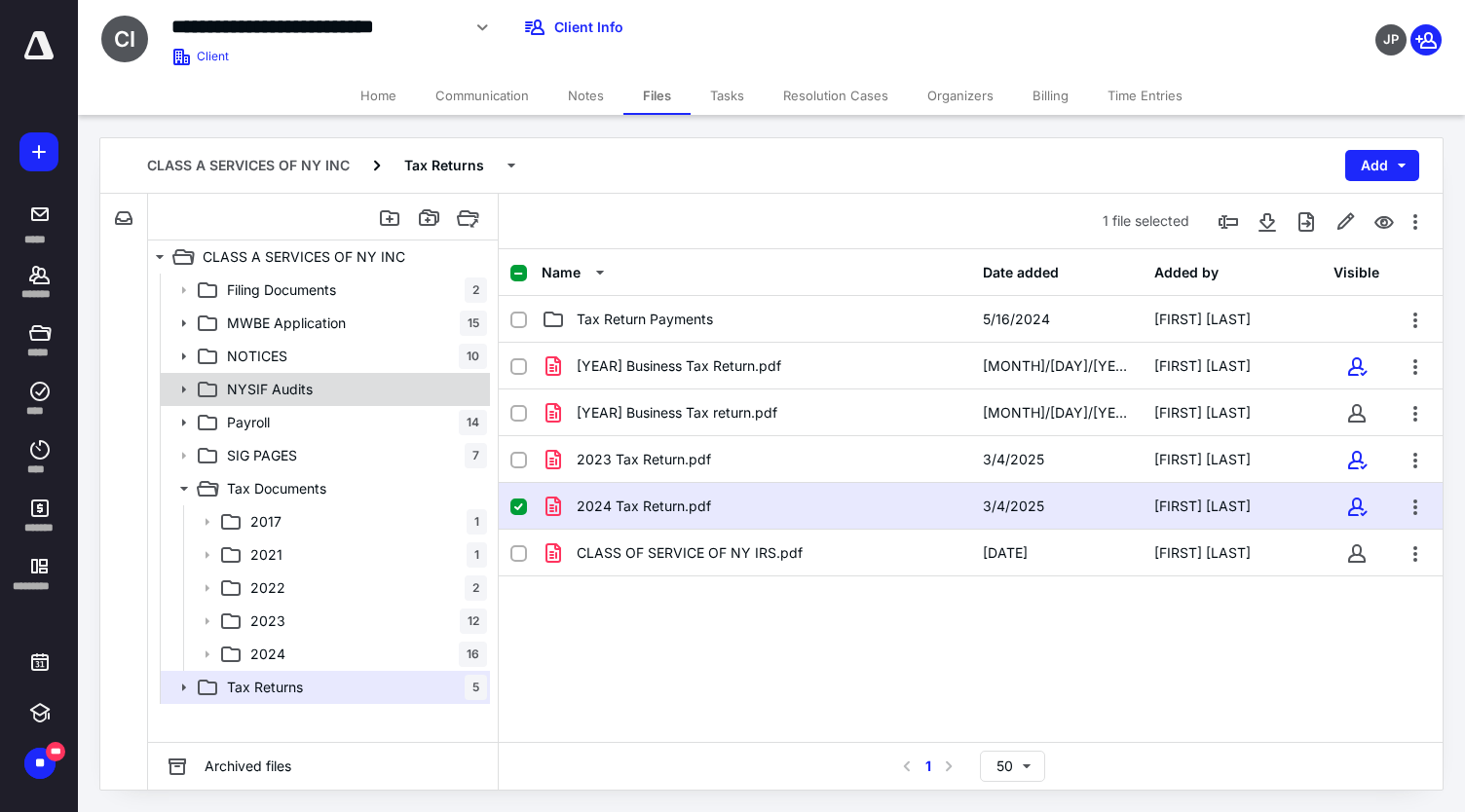 click on "NYSIF Audits" at bounding box center [353, 389] 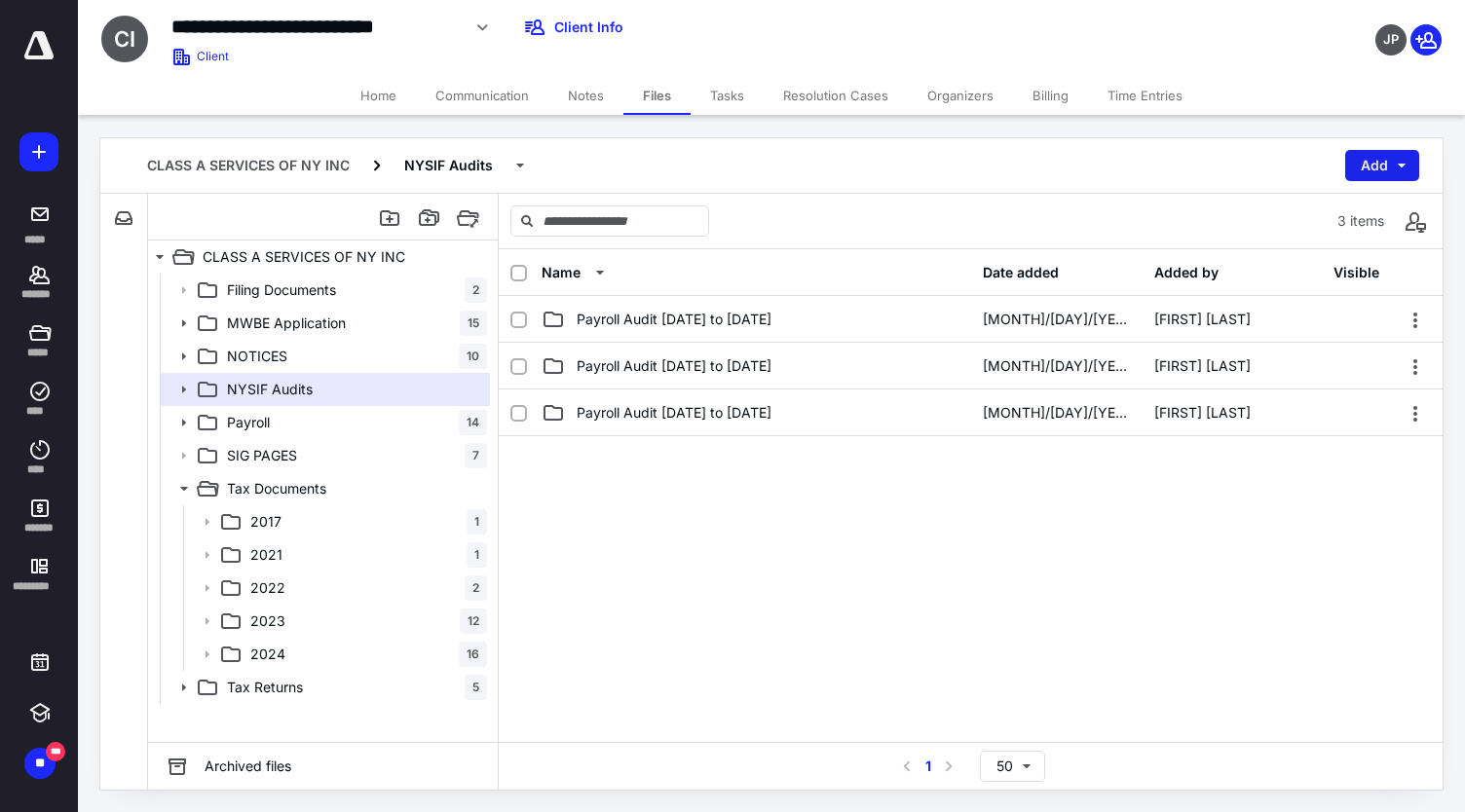 click on "Add" at bounding box center [1382, 166] 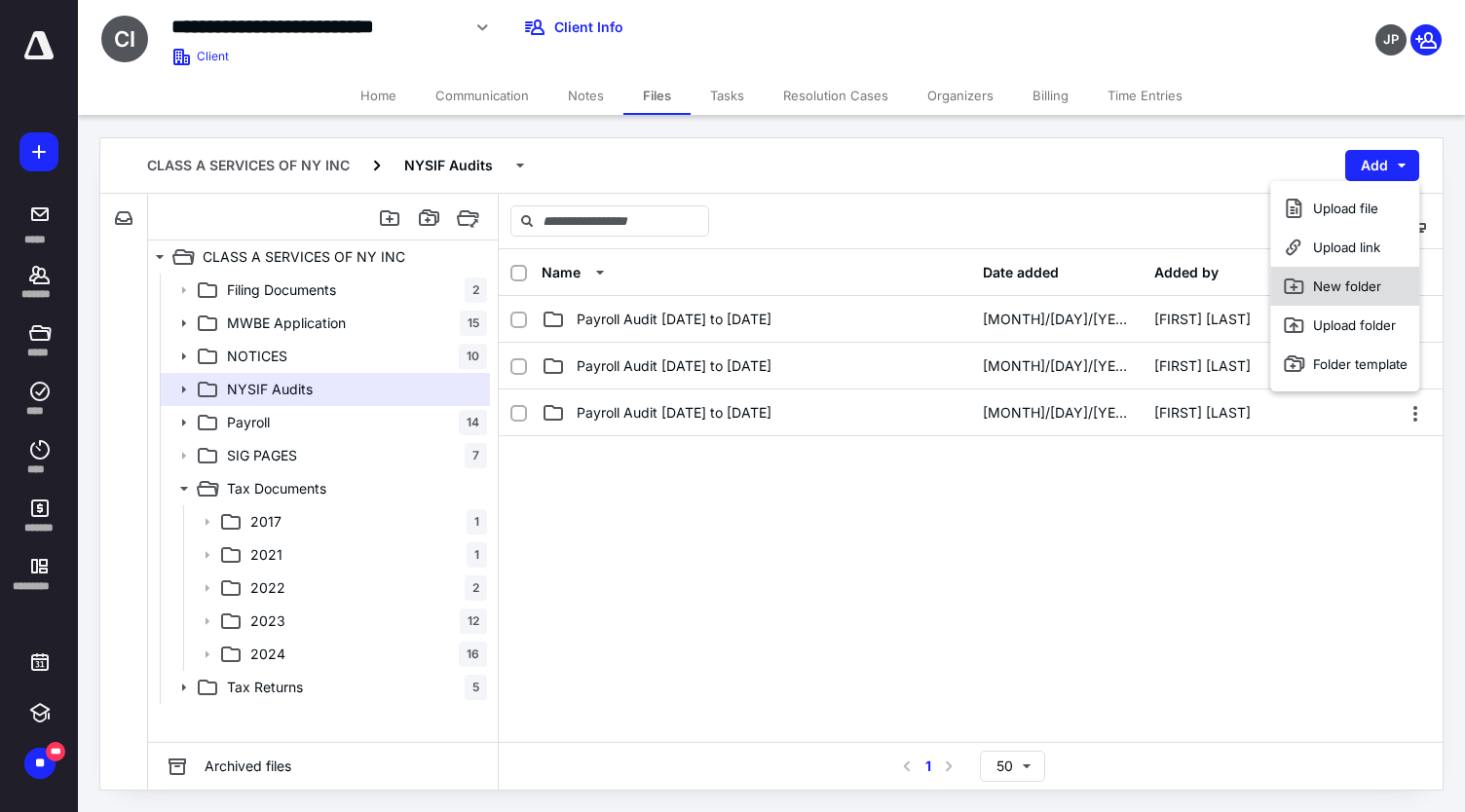 click on "New folder" at bounding box center [1344, 286] 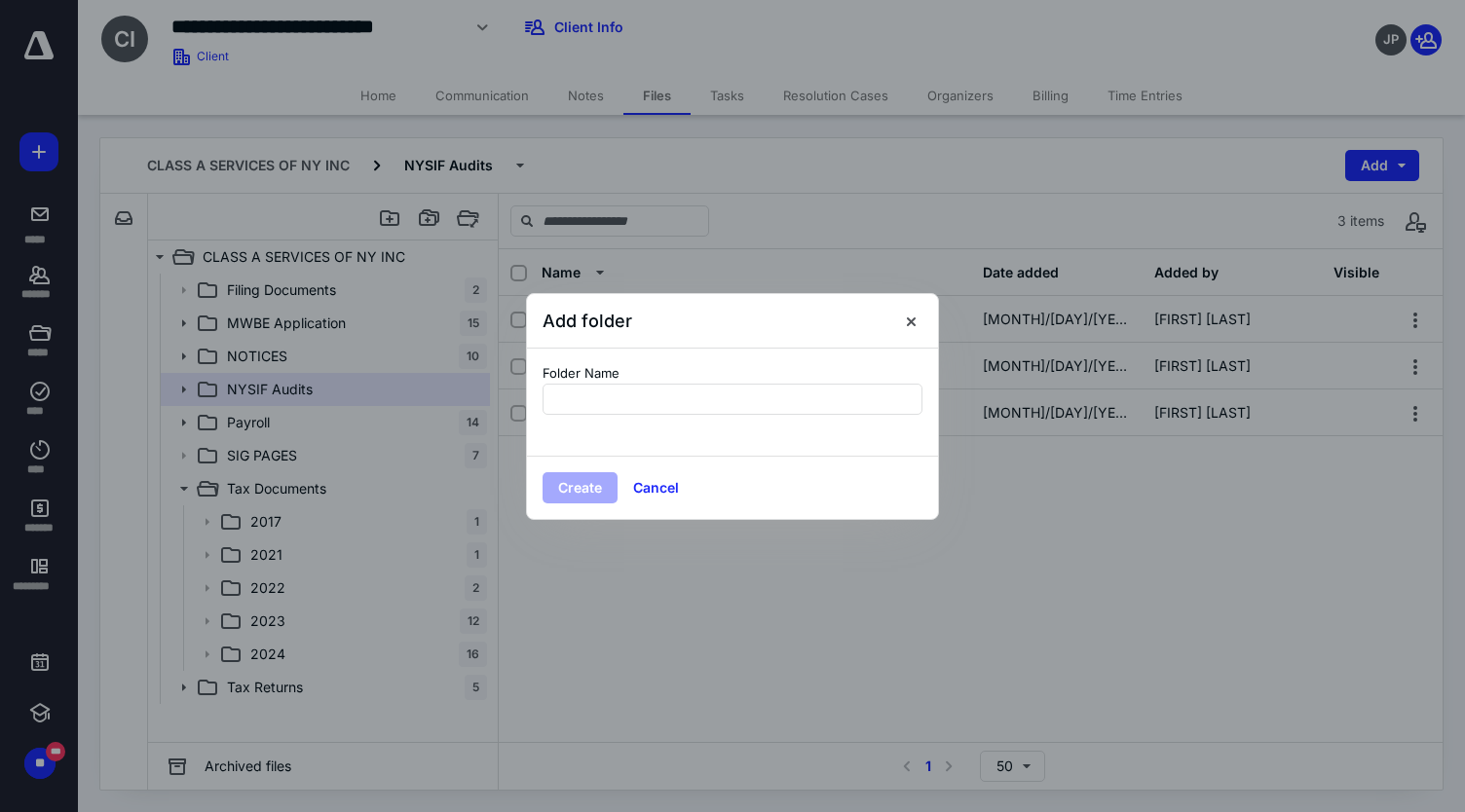 type on "*" 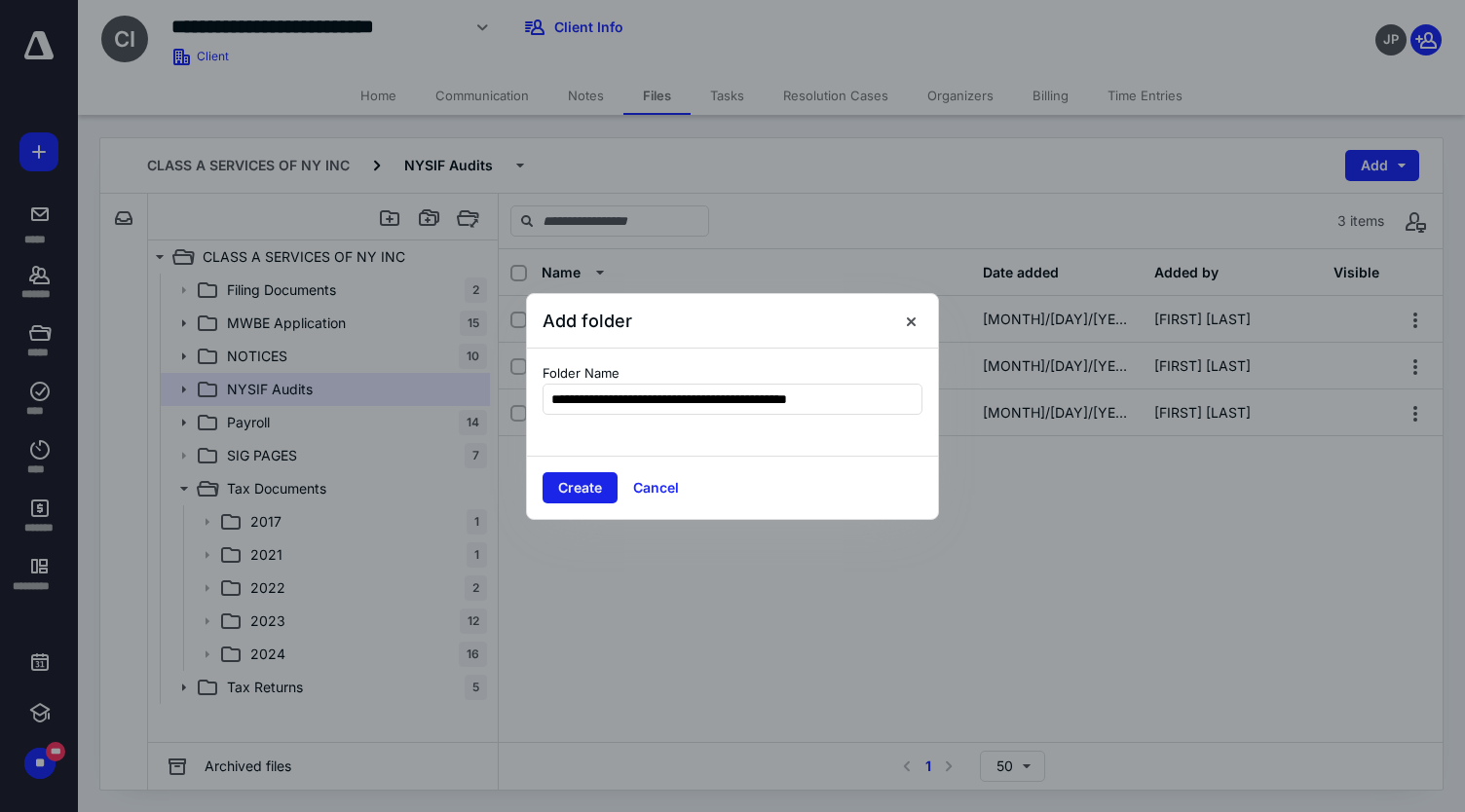 type on "**********" 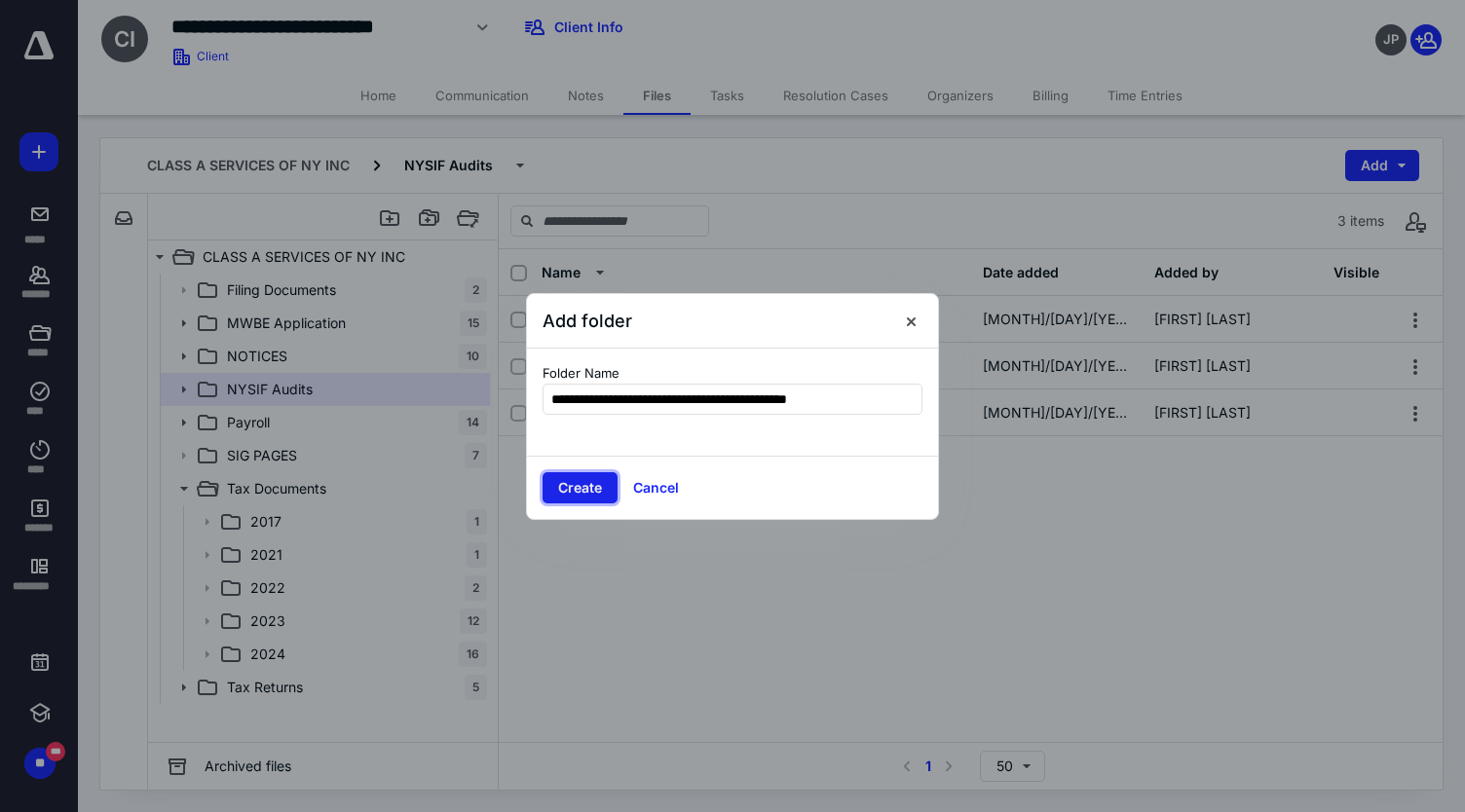 click on "Create" at bounding box center [580, 488] 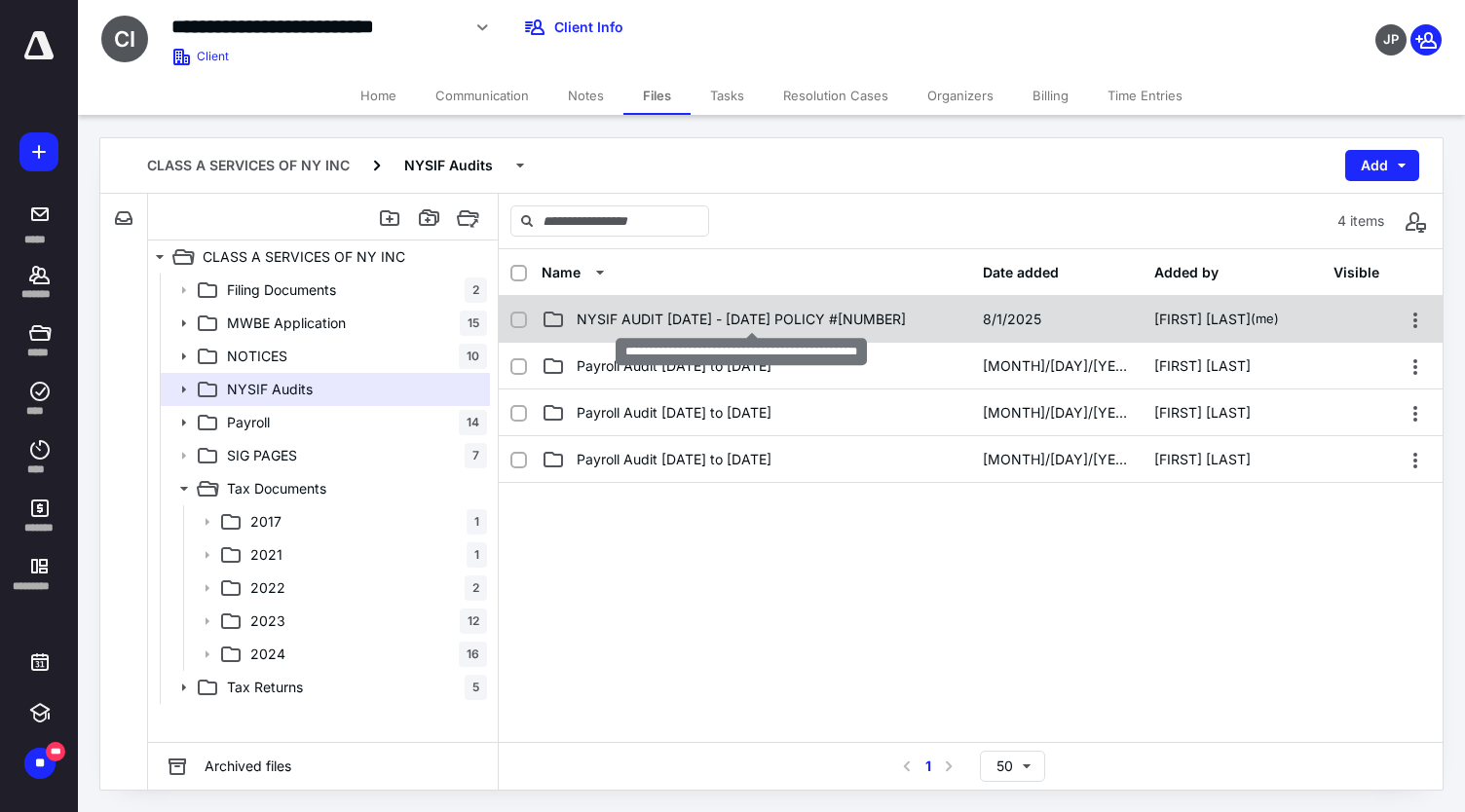 click on "NYSIF AUDIT [DATE] - [DATE] POLICY #[NUMBER]" at bounding box center [741, 319] 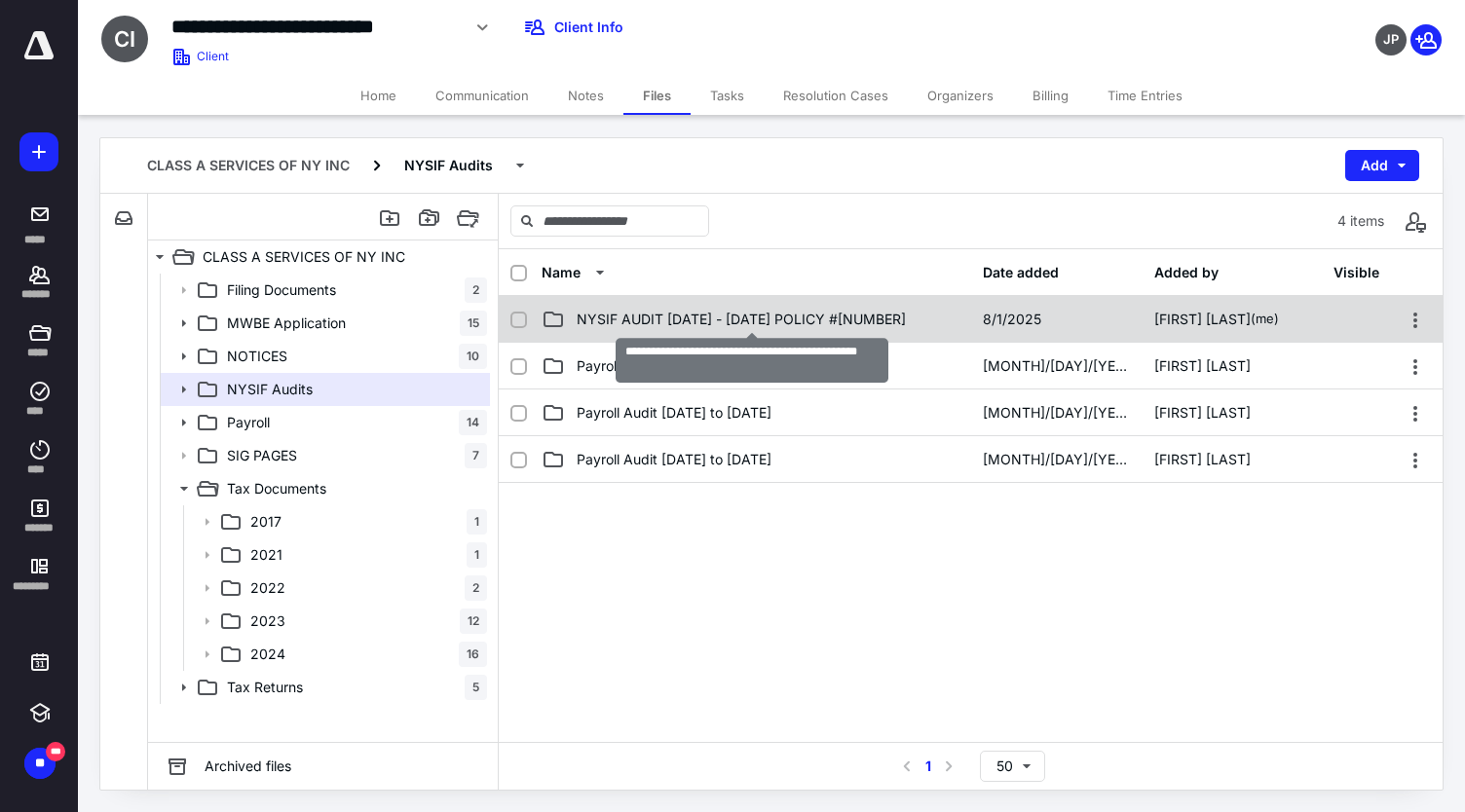 click on "NYSIF AUDIT [DATE] - [DATE] POLICY #[NUMBER]" at bounding box center [741, 319] 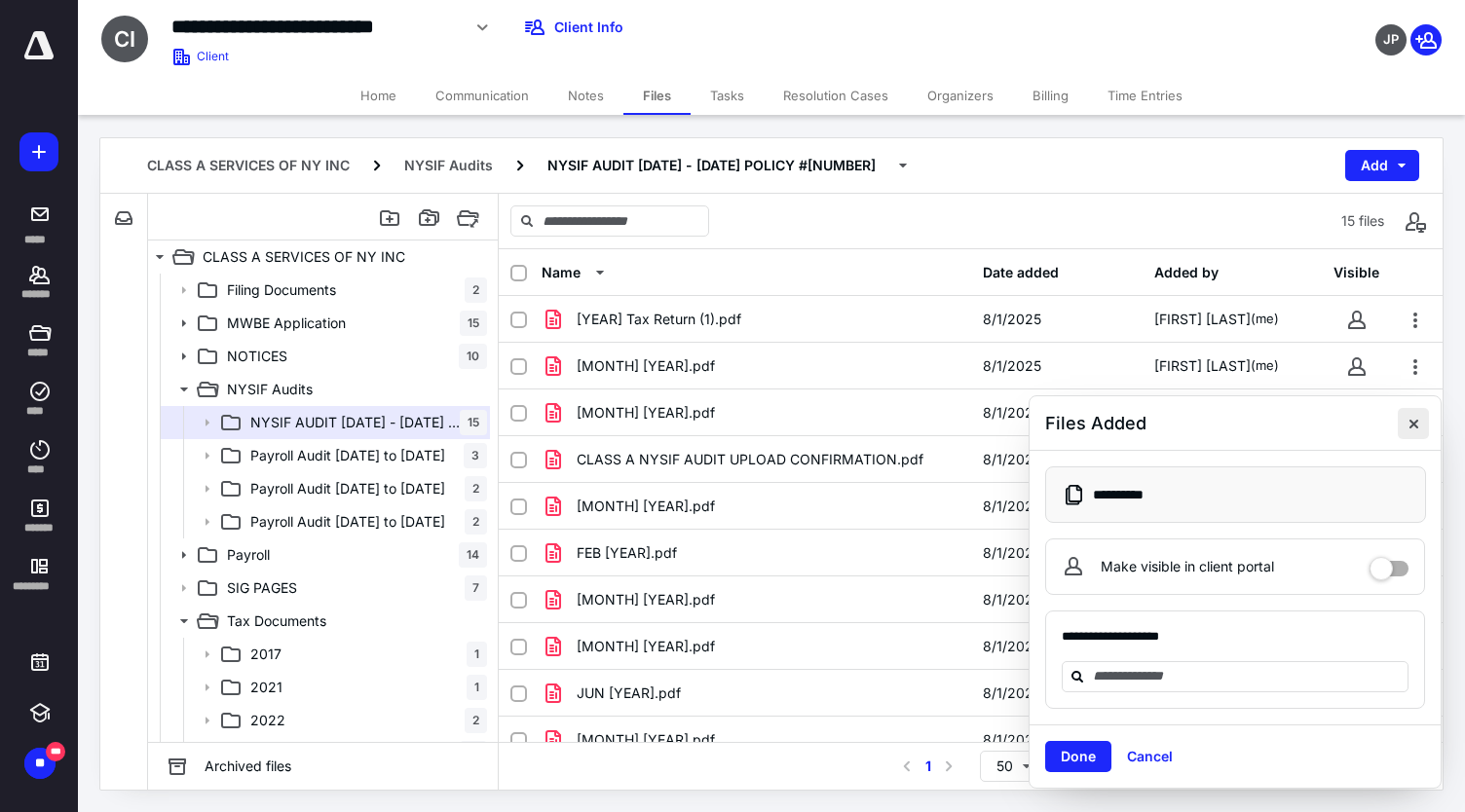 click at bounding box center (1413, 424) 